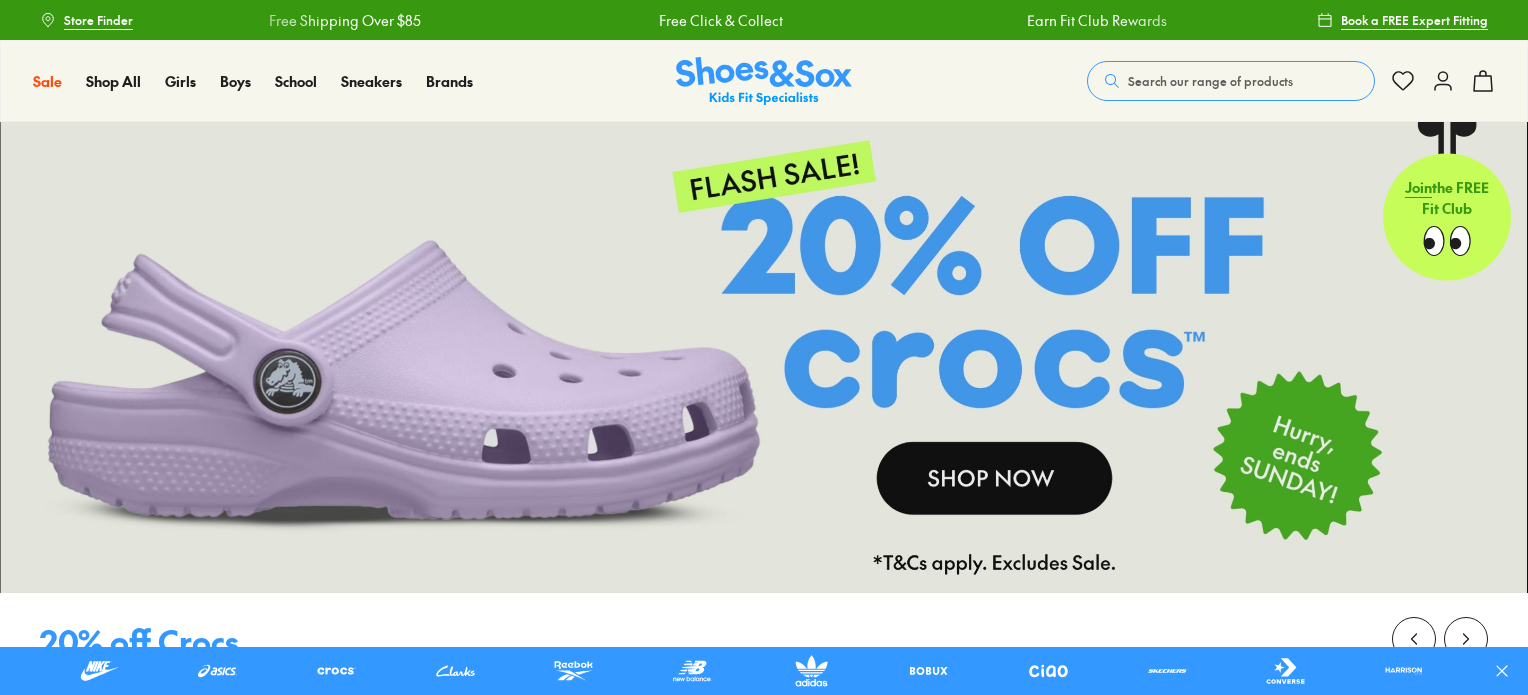 scroll, scrollTop: 0, scrollLeft: 0, axis: both 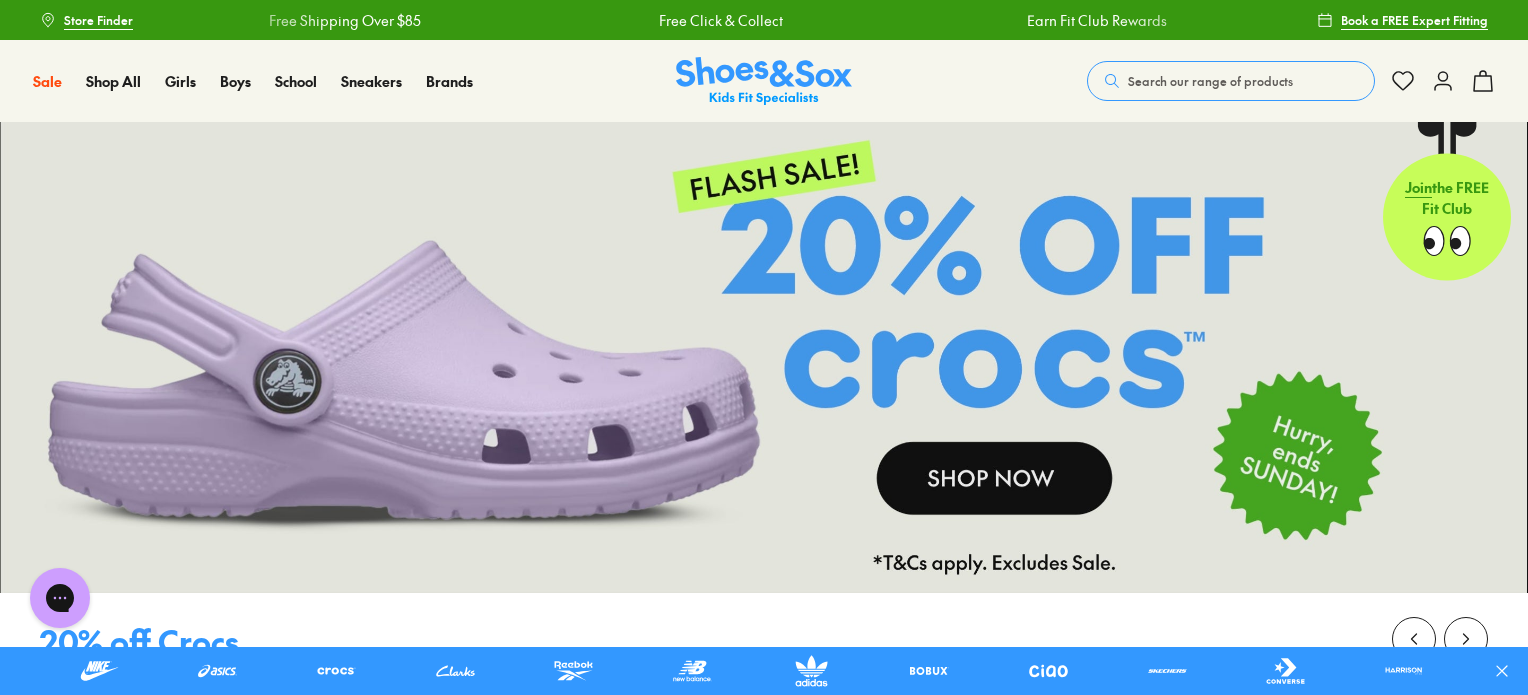 click on "Search our range of products" at bounding box center (1210, 81) 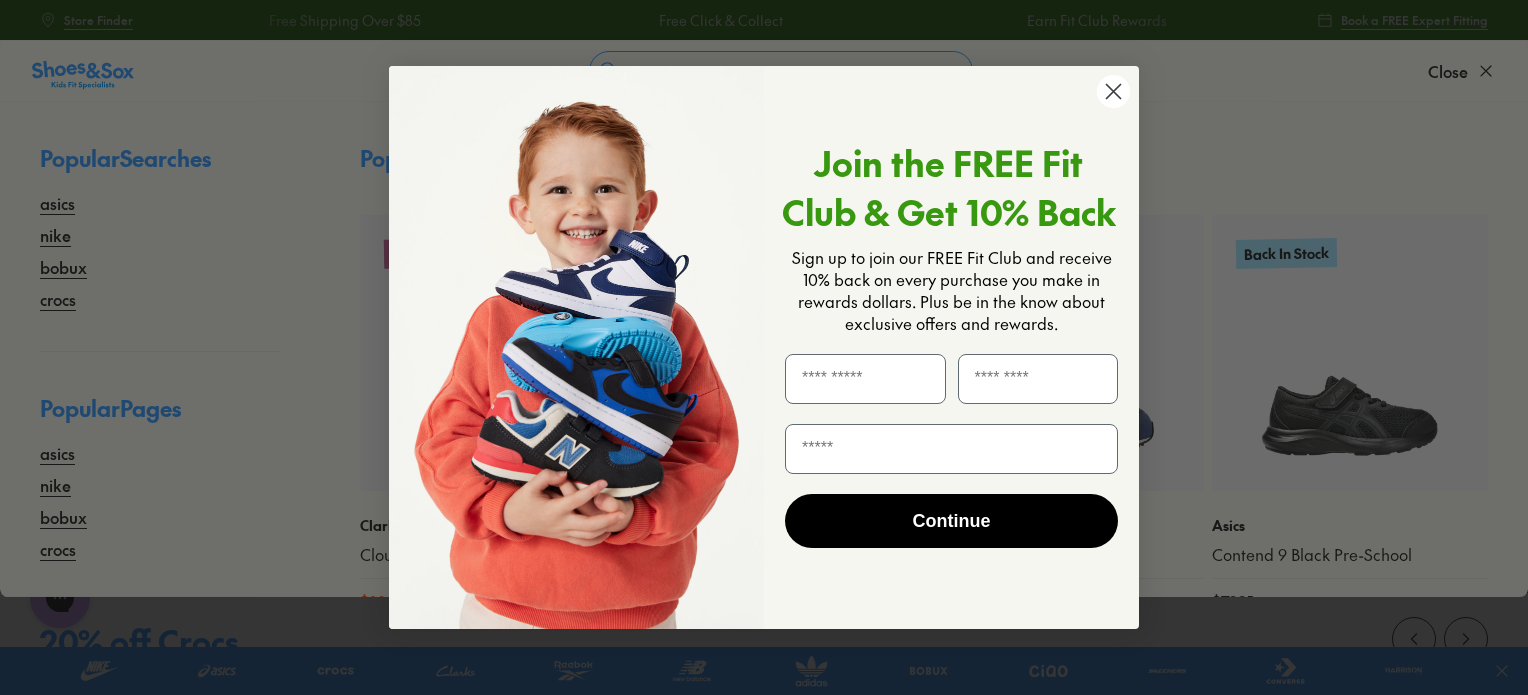 click on "Close dialog Join the FREE Fit Club & Get 10% Back Sign up to join our FREE Fit Club and receive 10% back on every purchase you make in rewards dollars. Plus be in the know about exclusive offers and rewards. Continue ******" at bounding box center [764, 347] 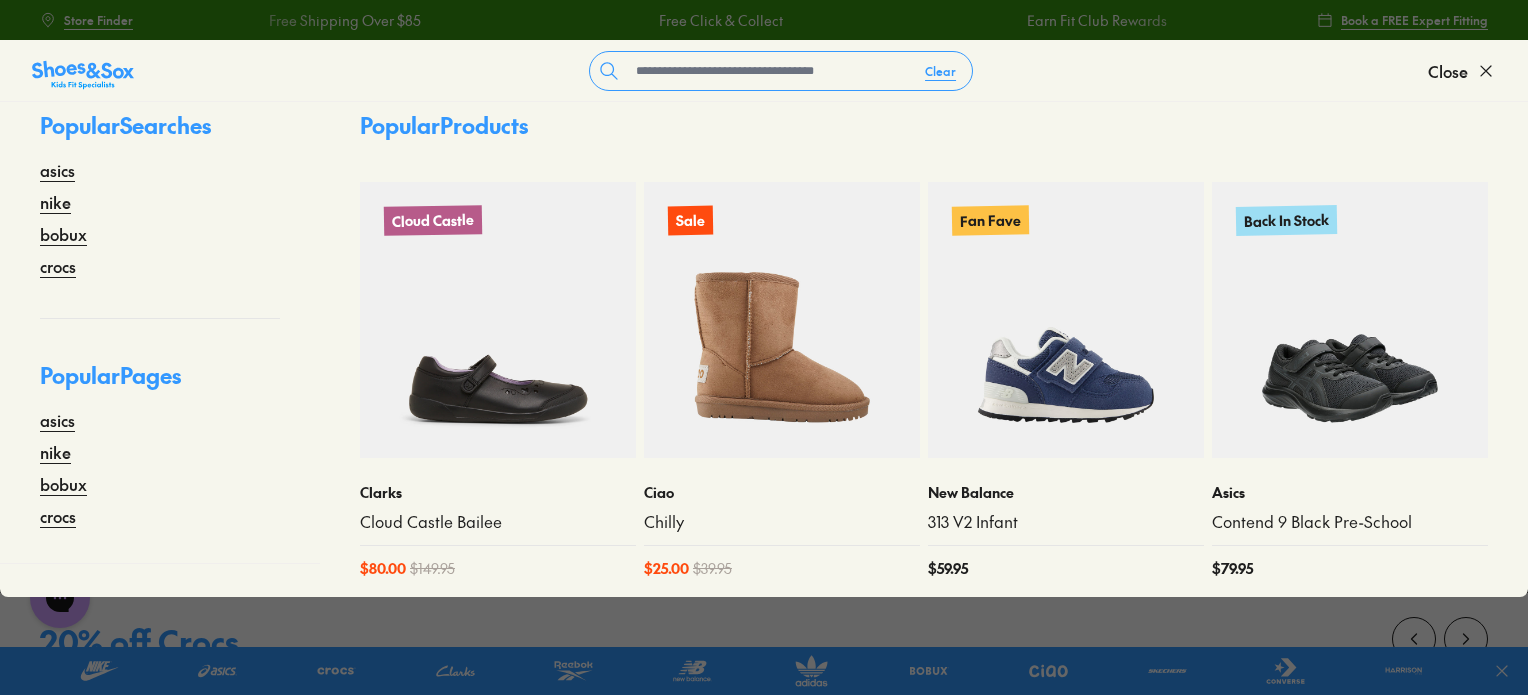 scroll, scrollTop: 44, scrollLeft: 0, axis: vertical 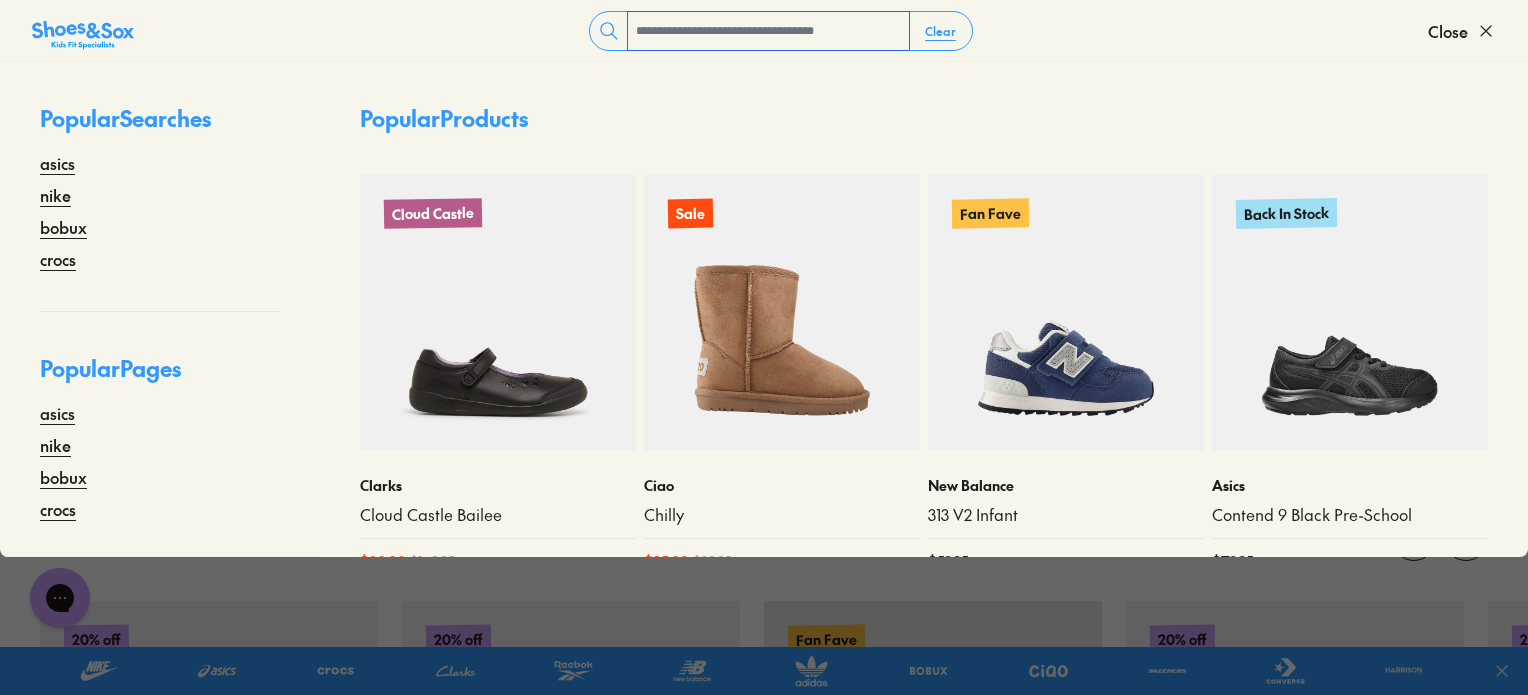 click at bounding box center [768, 31] 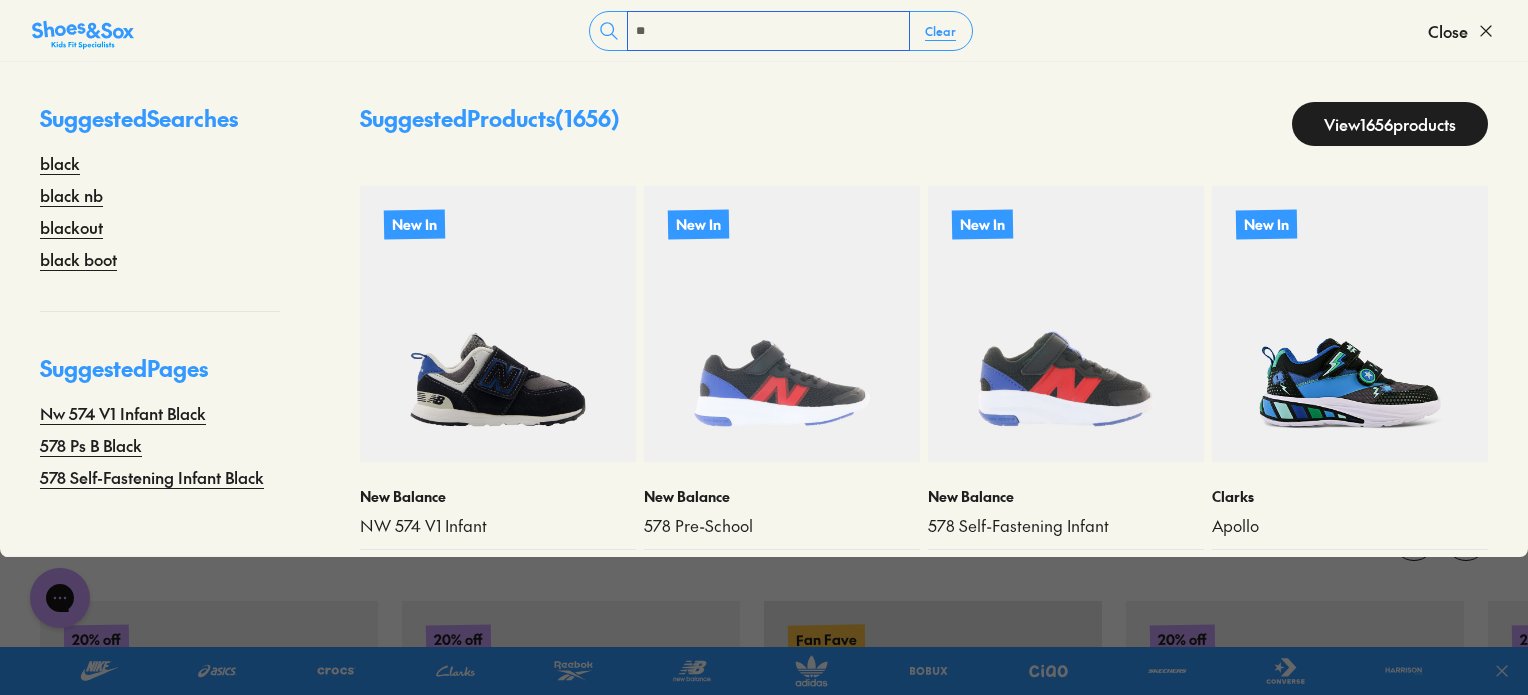 type on "*" 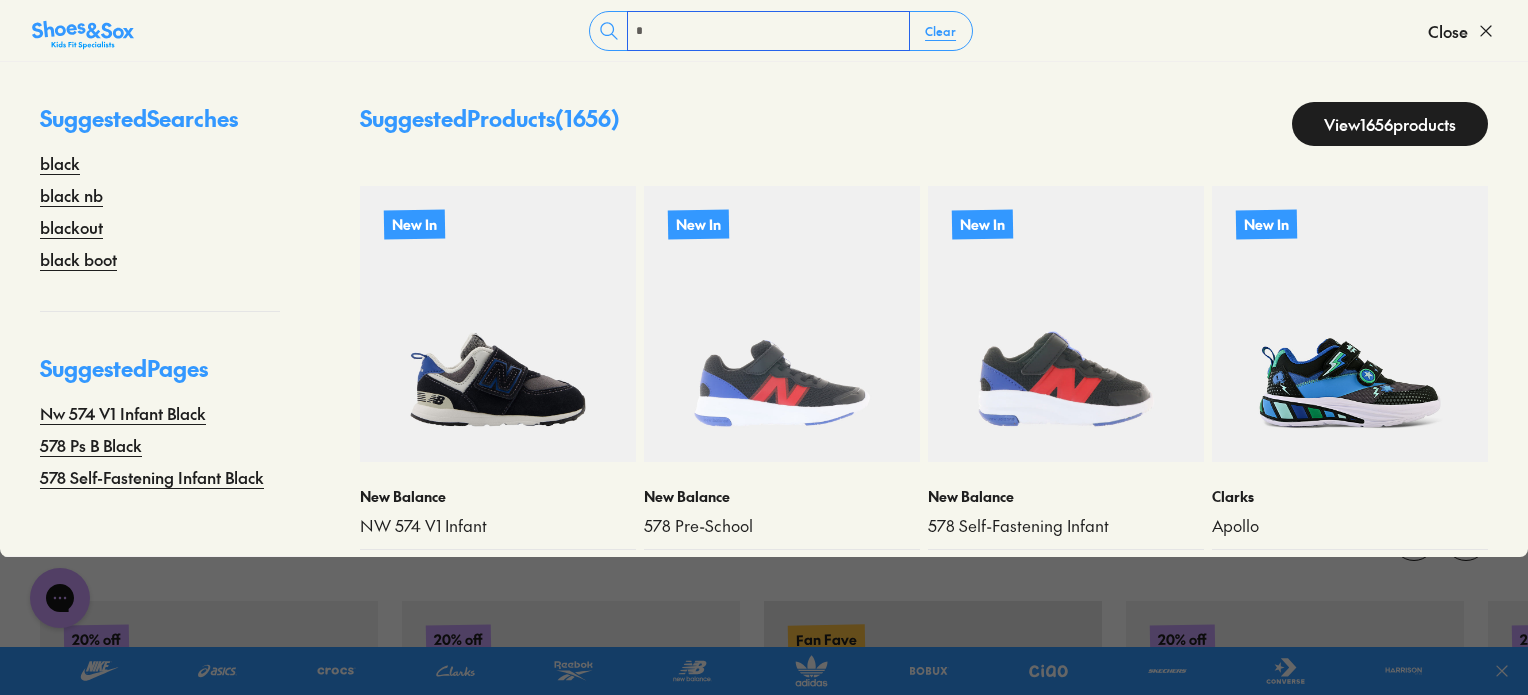 type 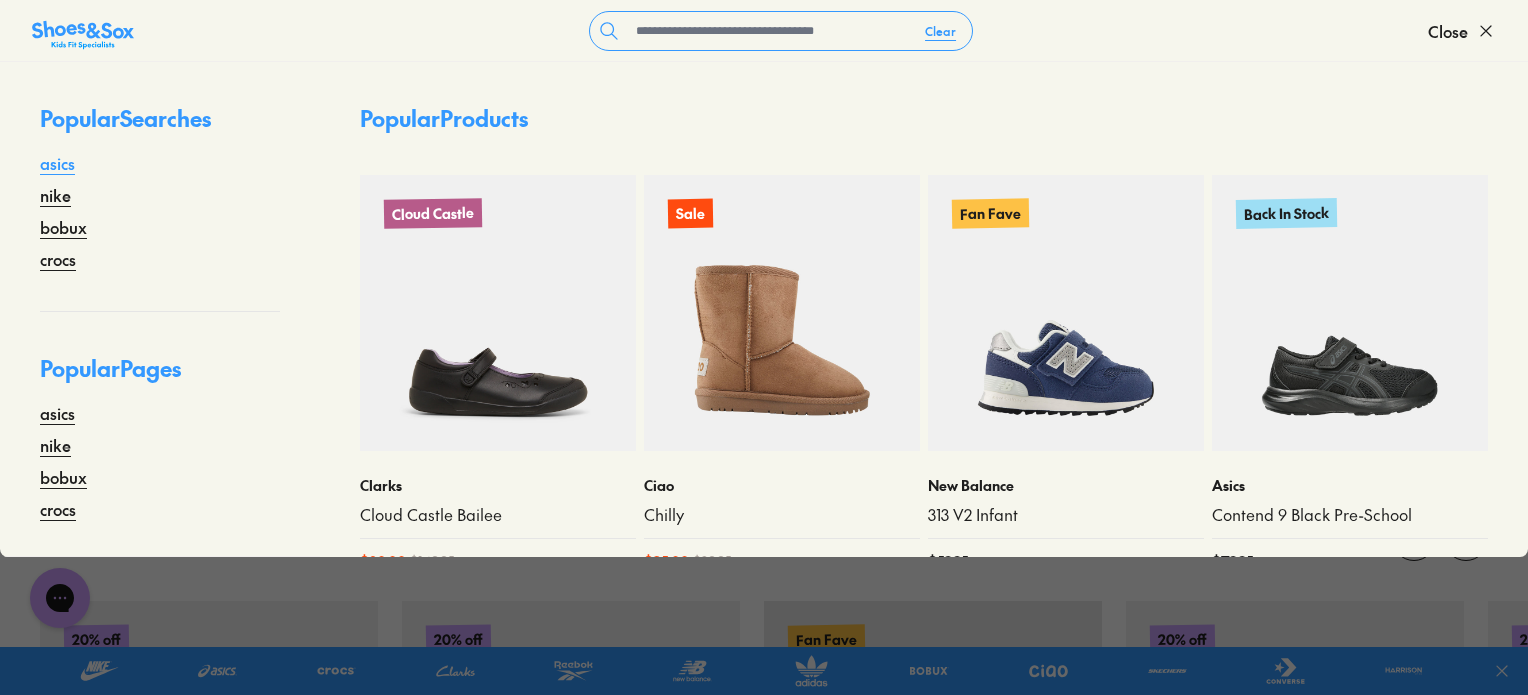 click on "asics" at bounding box center (57, 163) 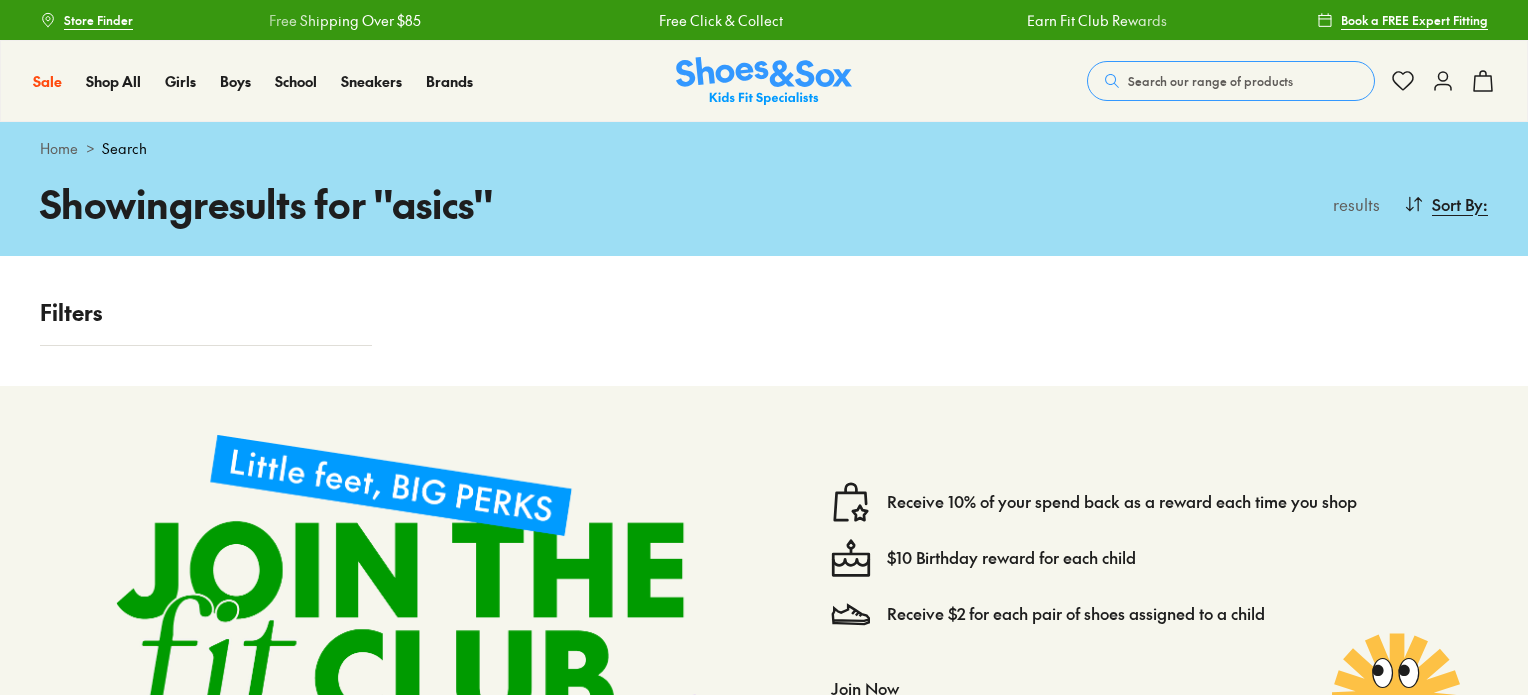 scroll, scrollTop: 0, scrollLeft: 0, axis: both 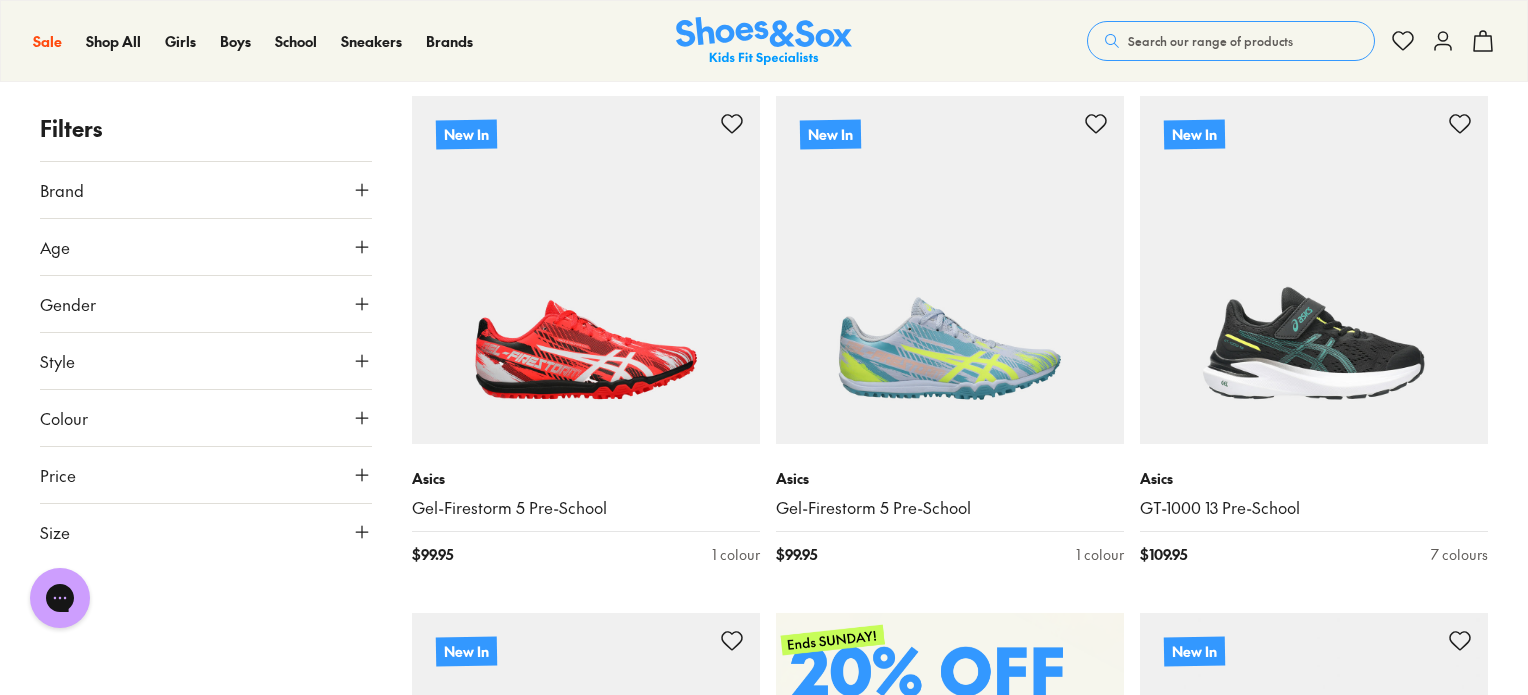 click on "Style" at bounding box center (206, 361) 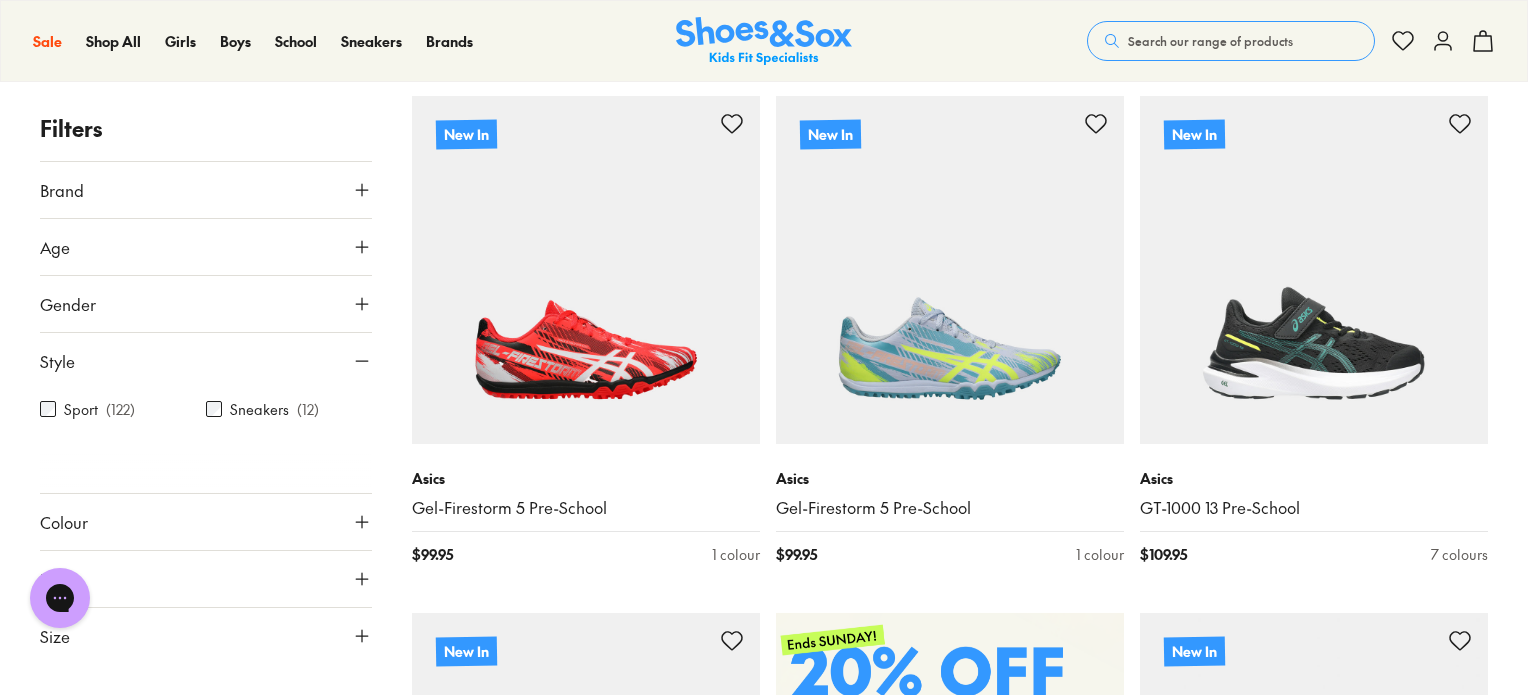 click on "Style" at bounding box center (206, 361) 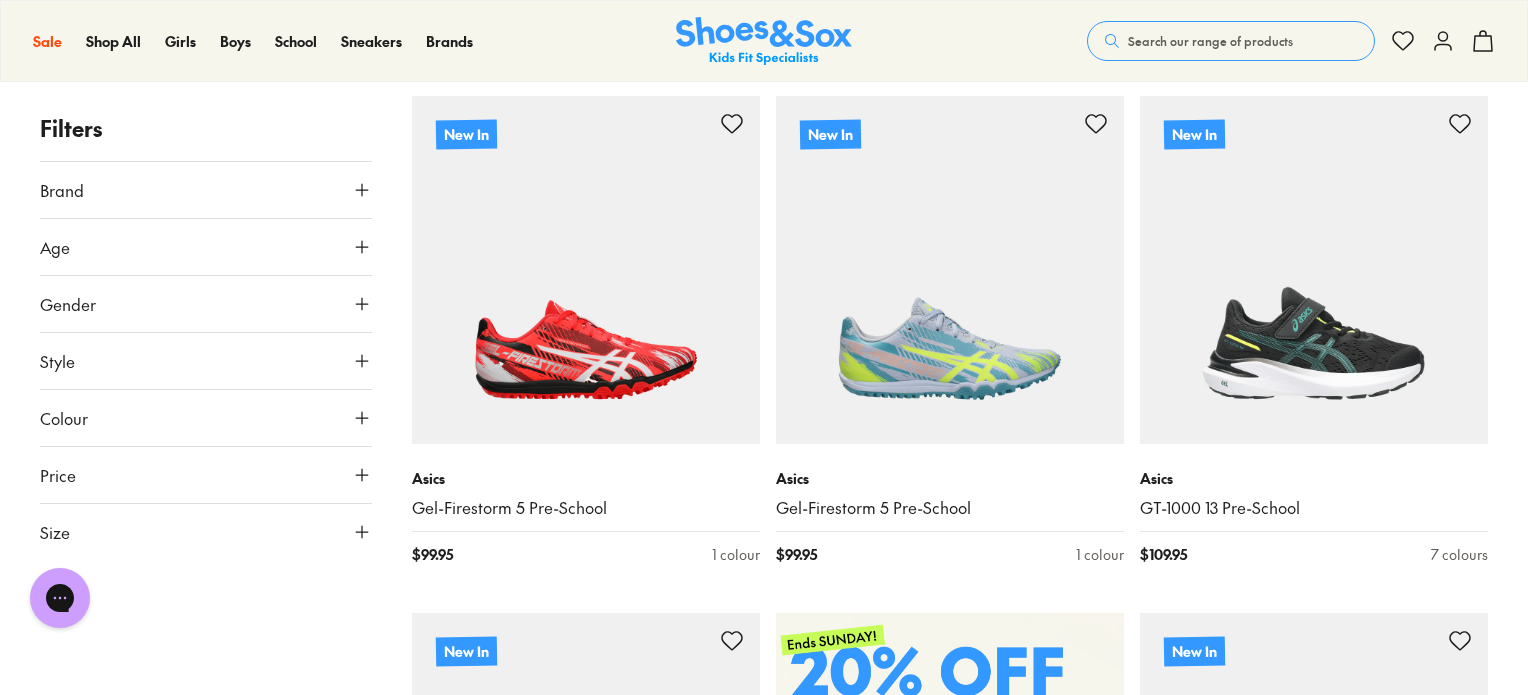 click 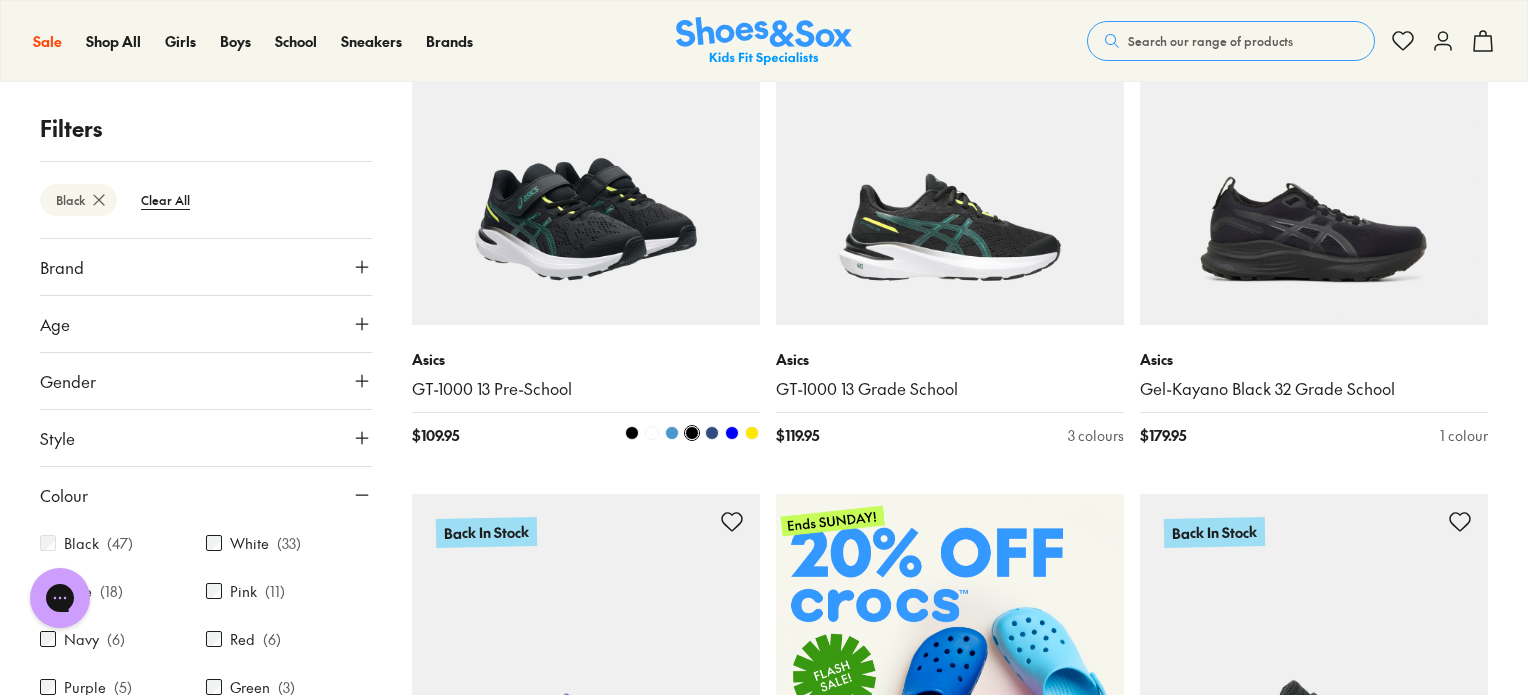 scroll, scrollTop: 356, scrollLeft: 0, axis: vertical 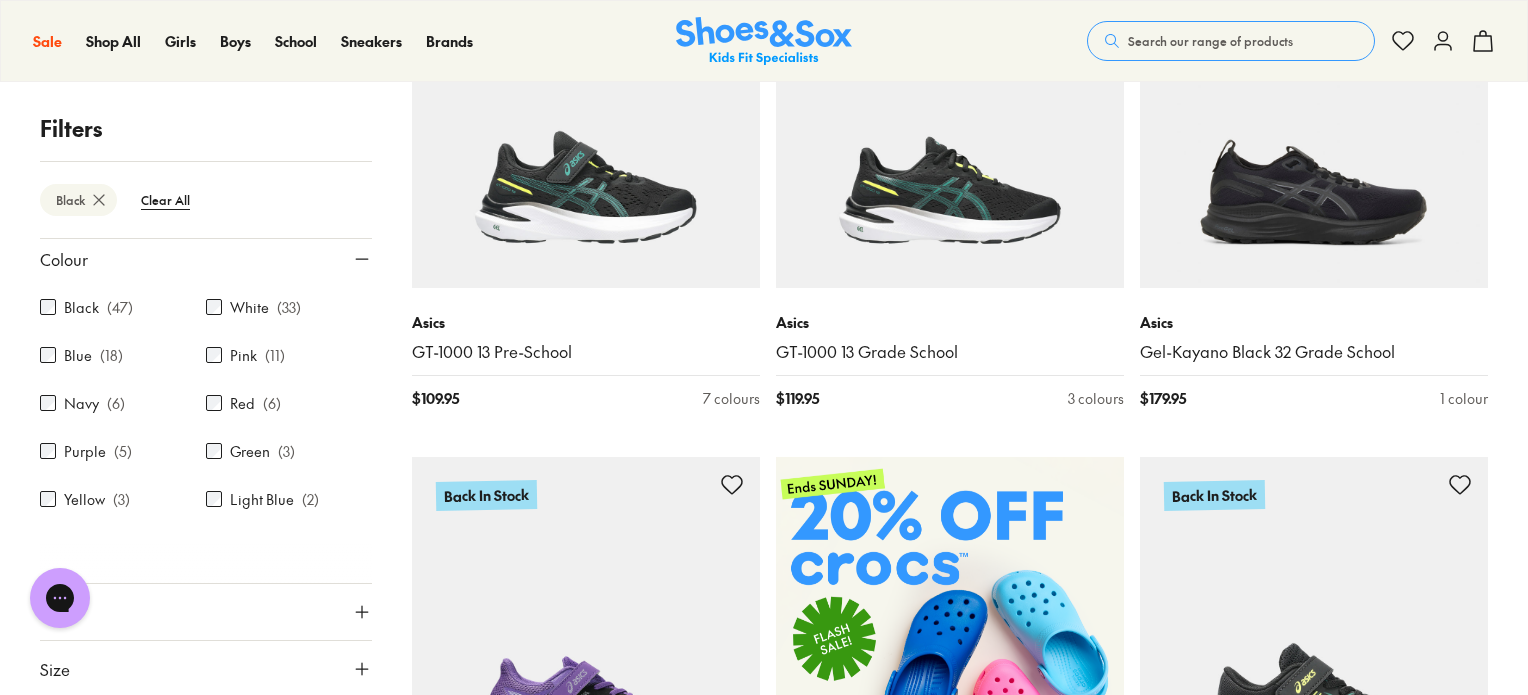 click on "Size" at bounding box center (206, 669) 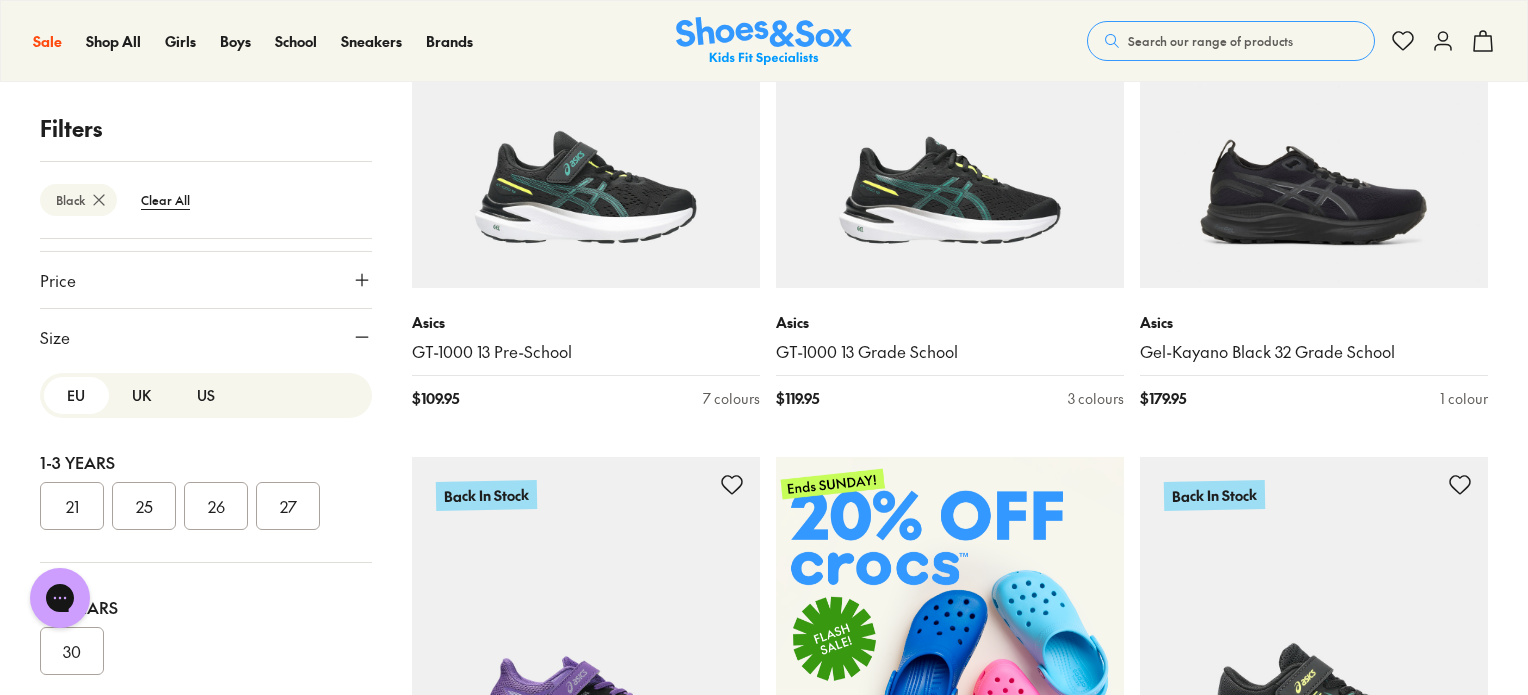scroll, scrollTop: 620, scrollLeft: 0, axis: vertical 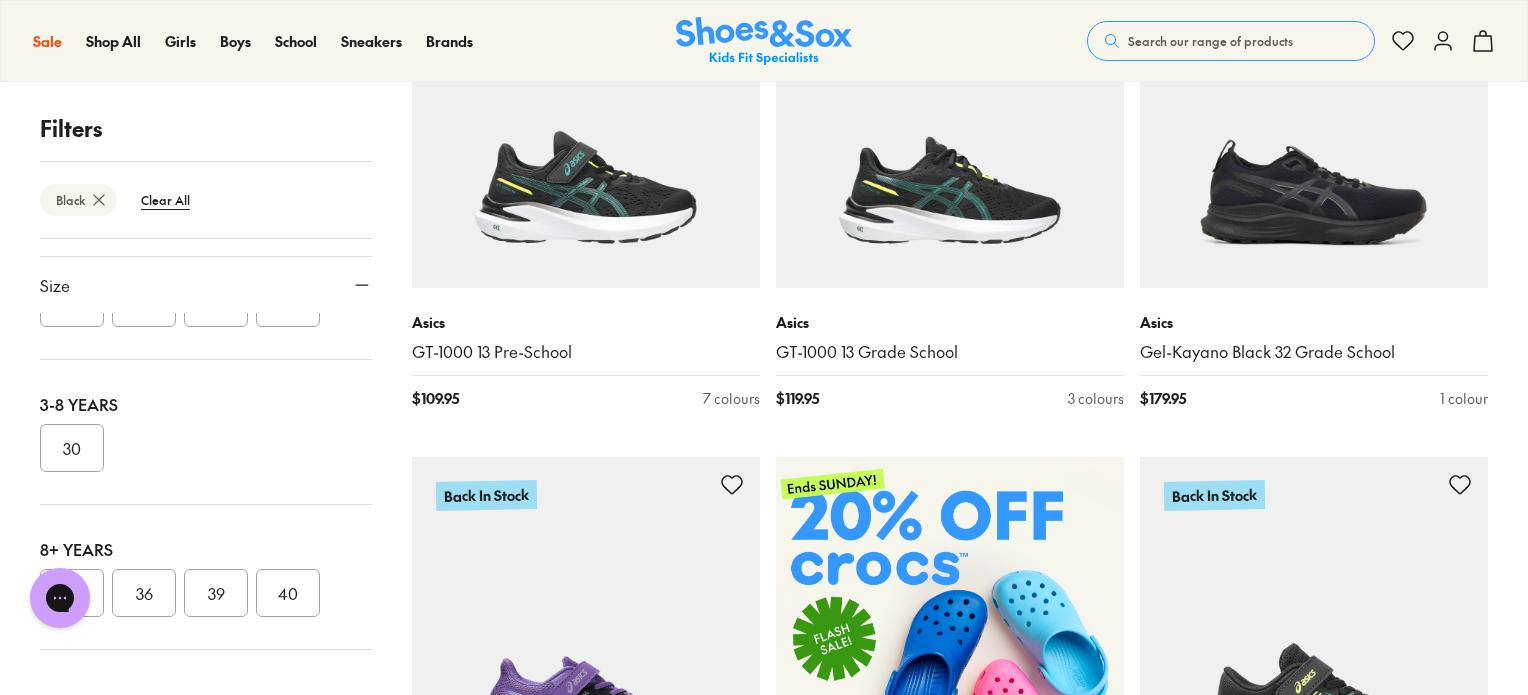 click on "40" at bounding box center (288, 593) 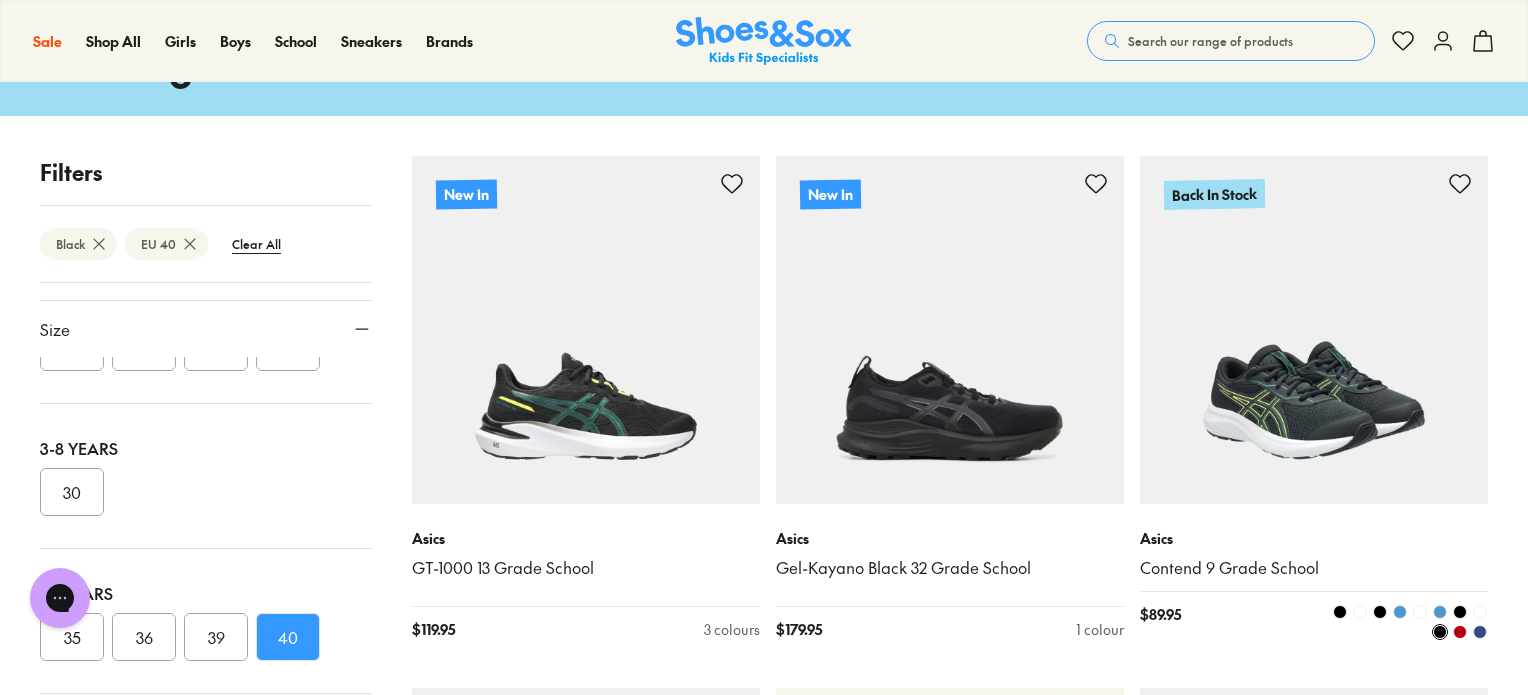 scroll, scrollTop: 56, scrollLeft: 0, axis: vertical 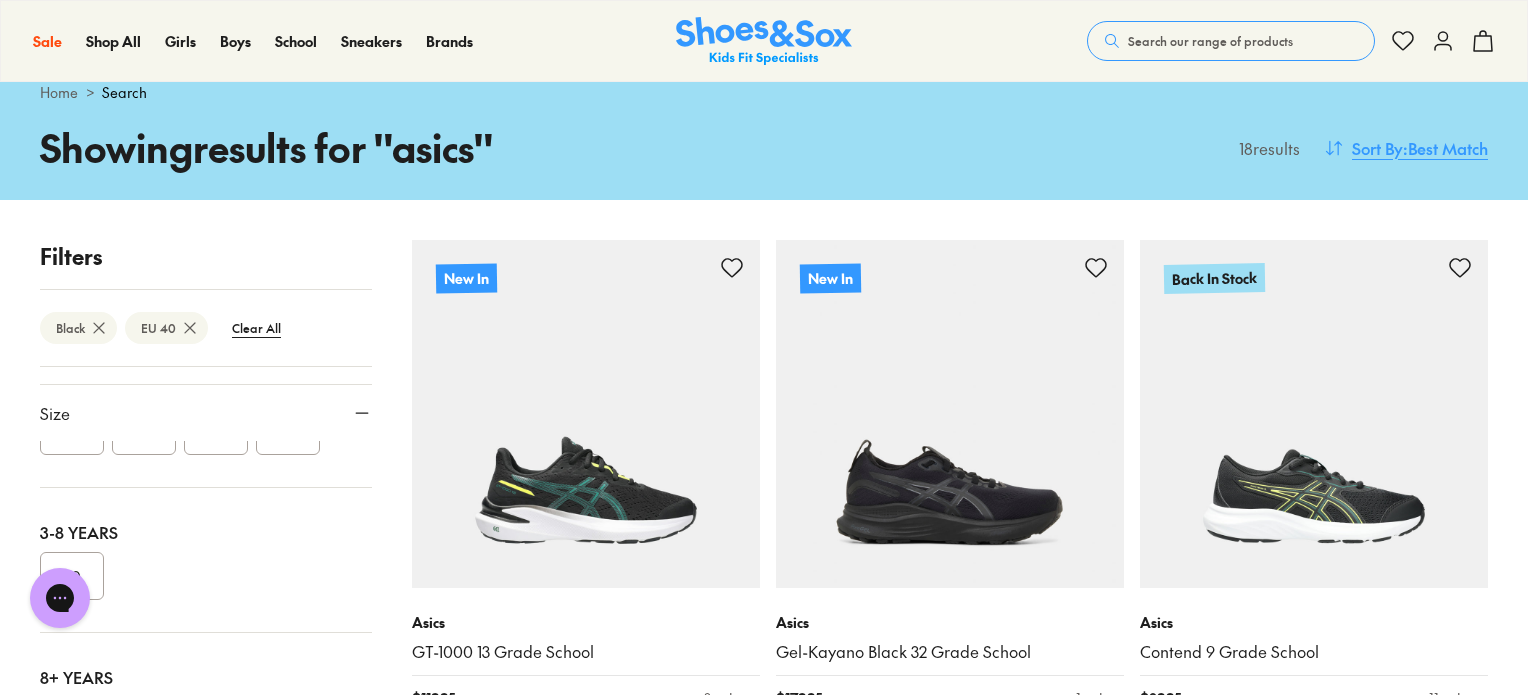 click on "Sort By :  Best Match" at bounding box center [1406, 148] 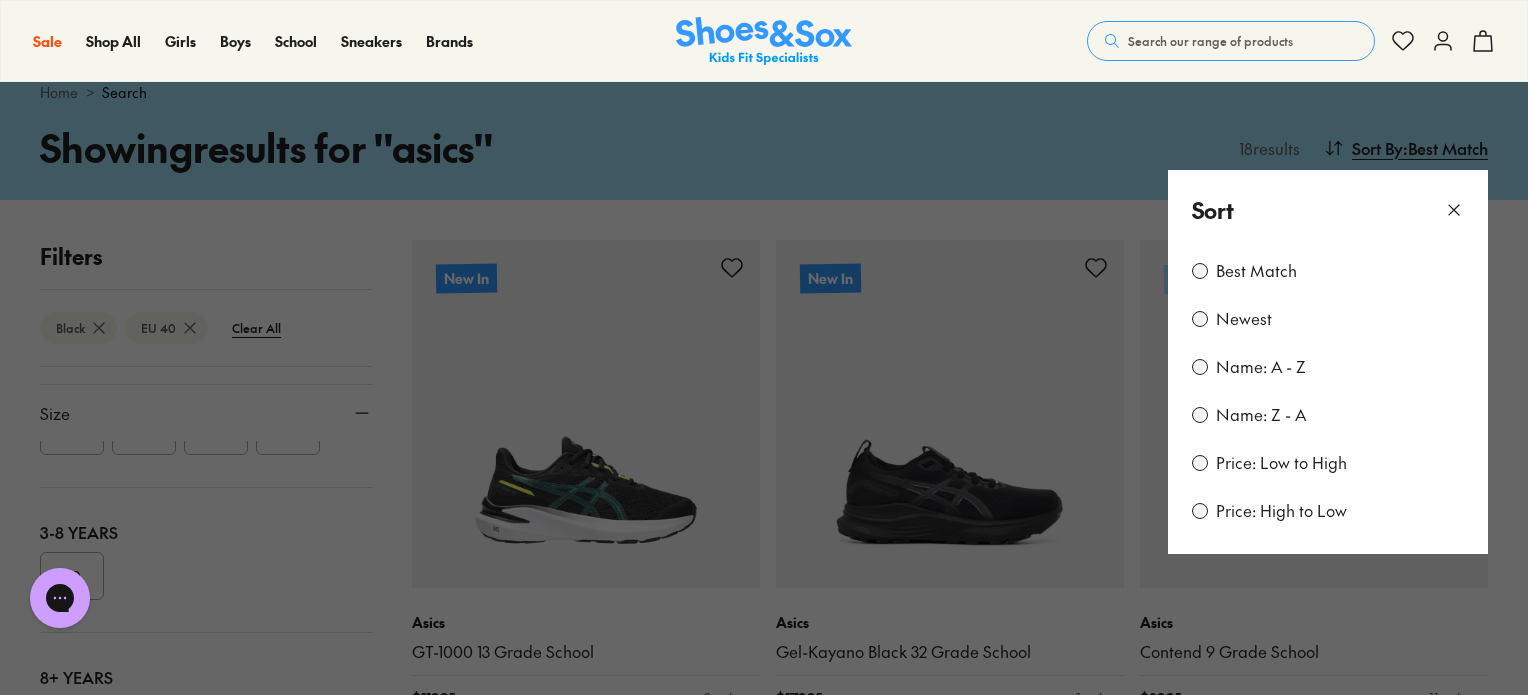 click on "Price: Low to High" at bounding box center [1281, 463] 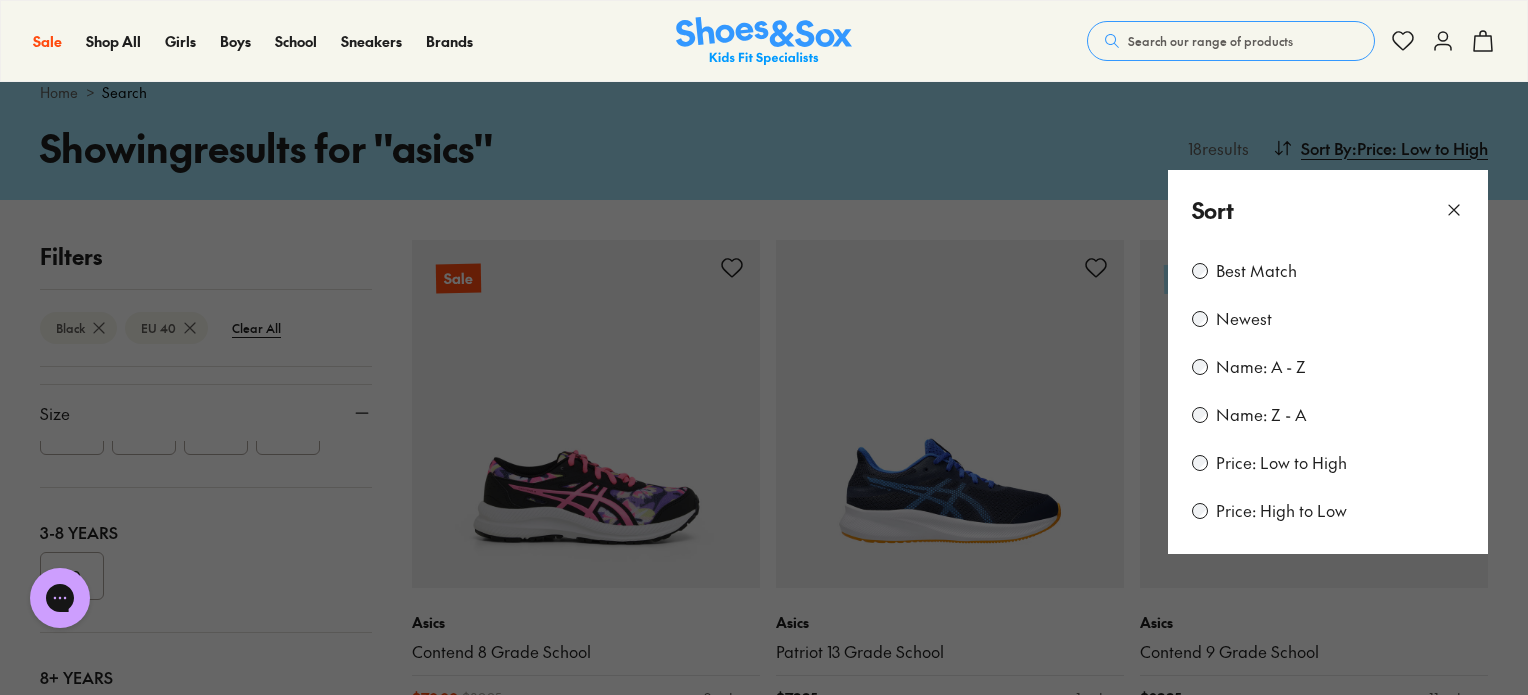 click 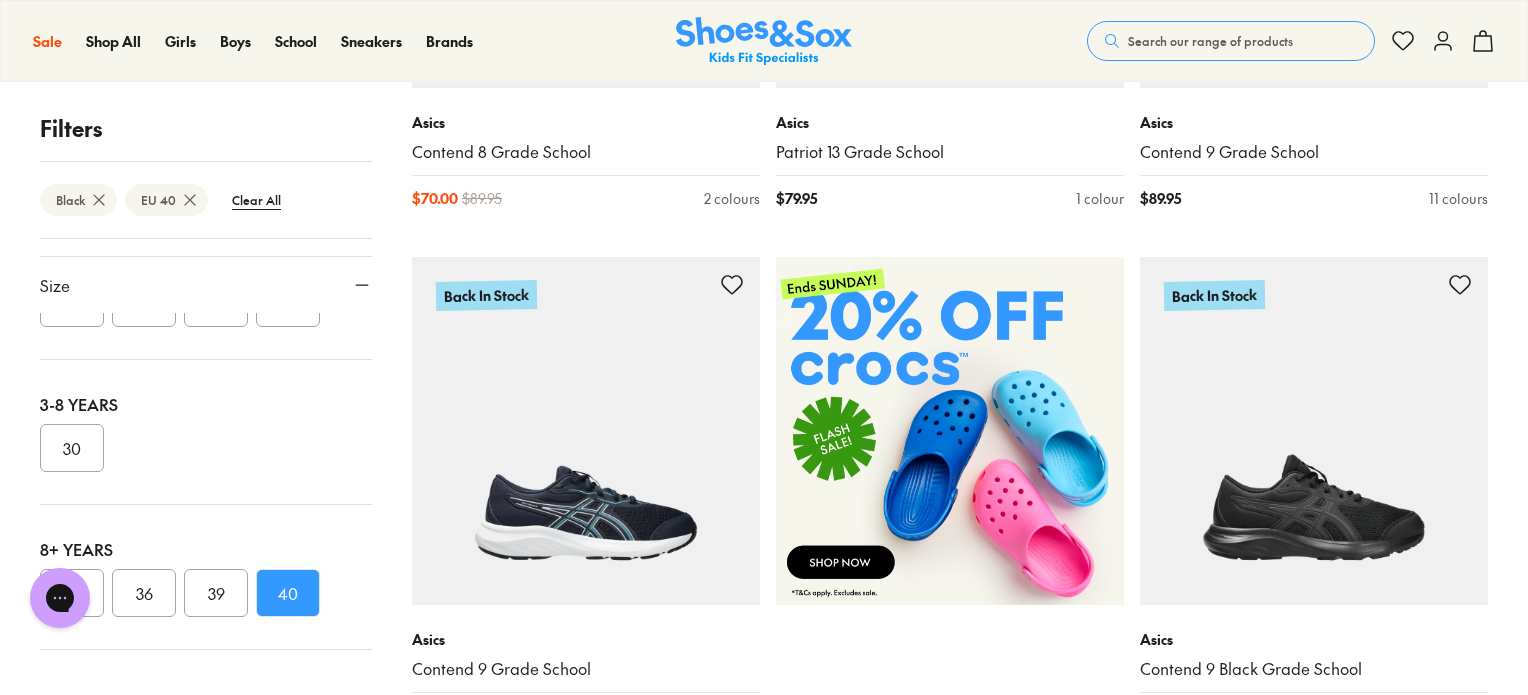 scroll, scrollTop: 656, scrollLeft: 0, axis: vertical 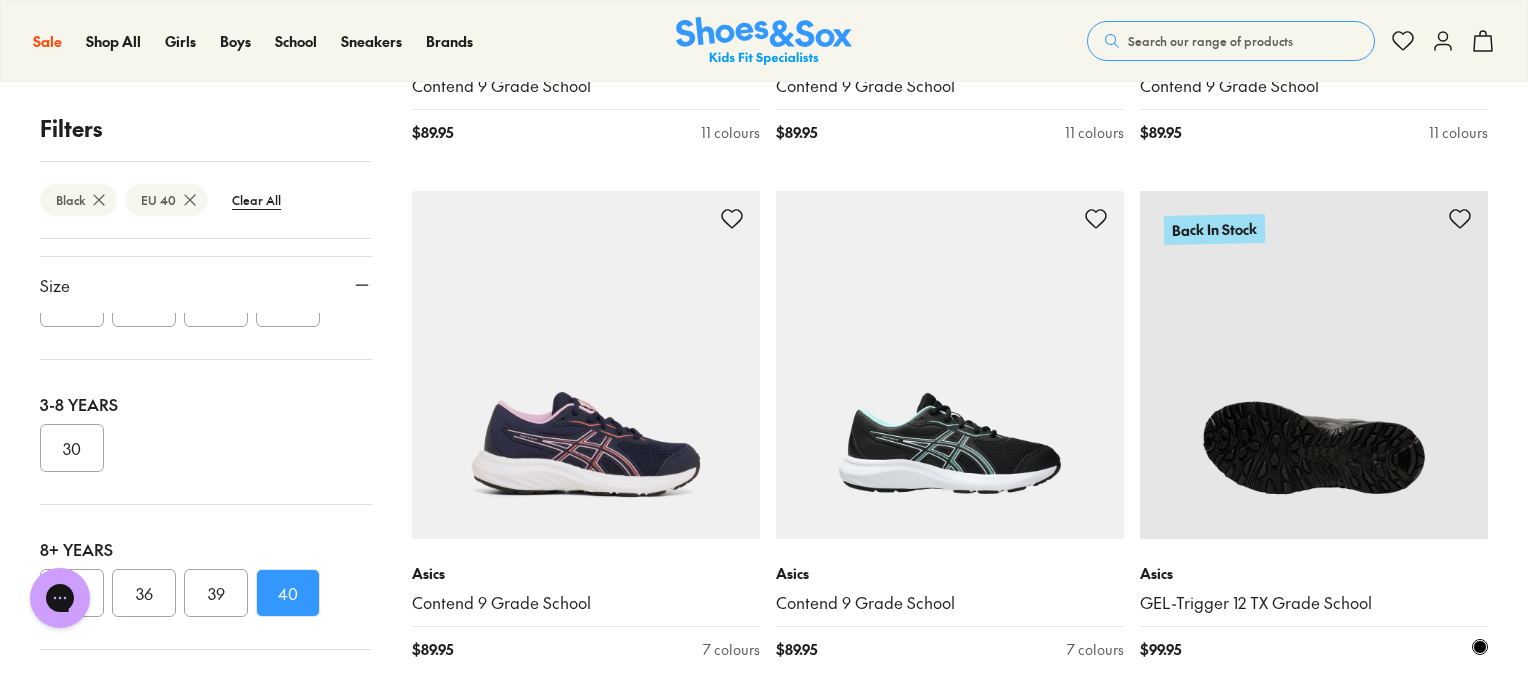click on "GEL-Trigger 12 TX Grade School" at bounding box center (1314, 603) 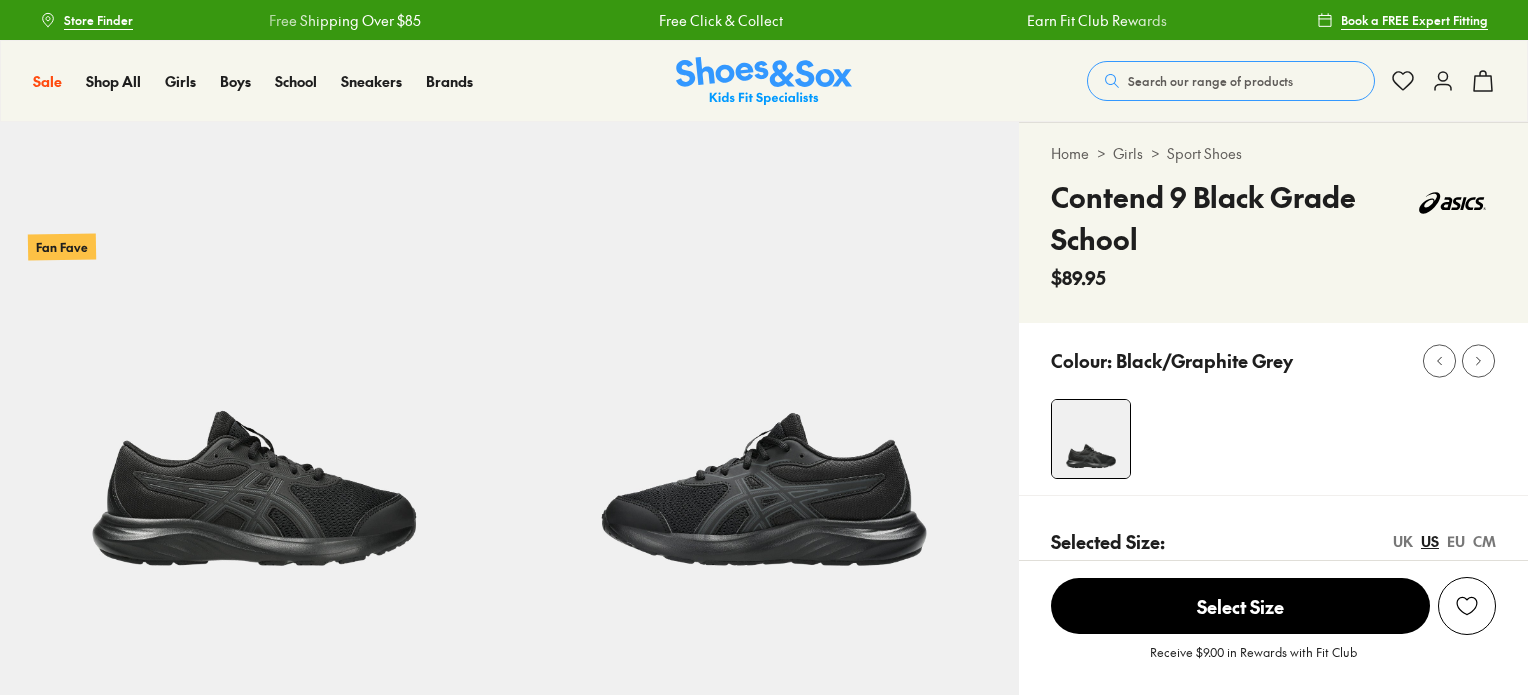 select on "*" 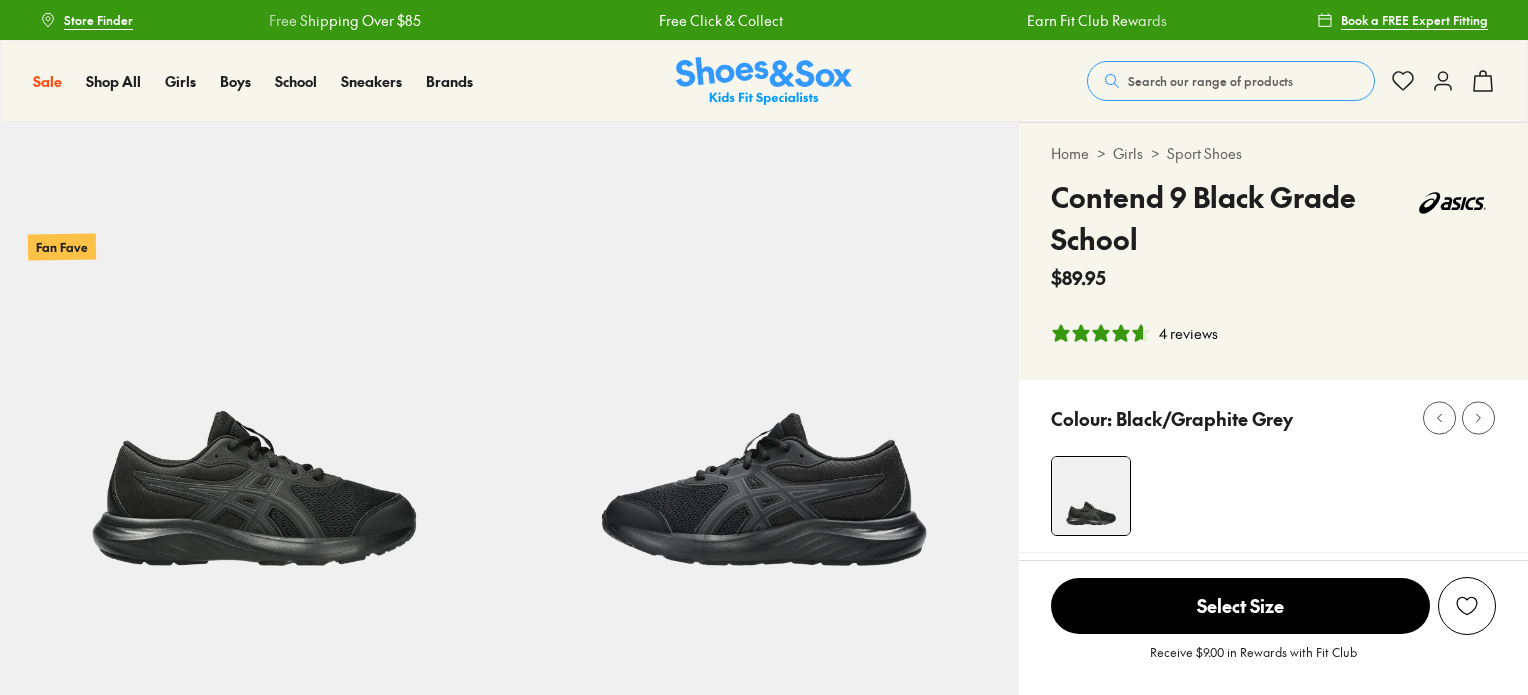 scroll, scrollTop: 0, scrollLeft: 0, axis: both 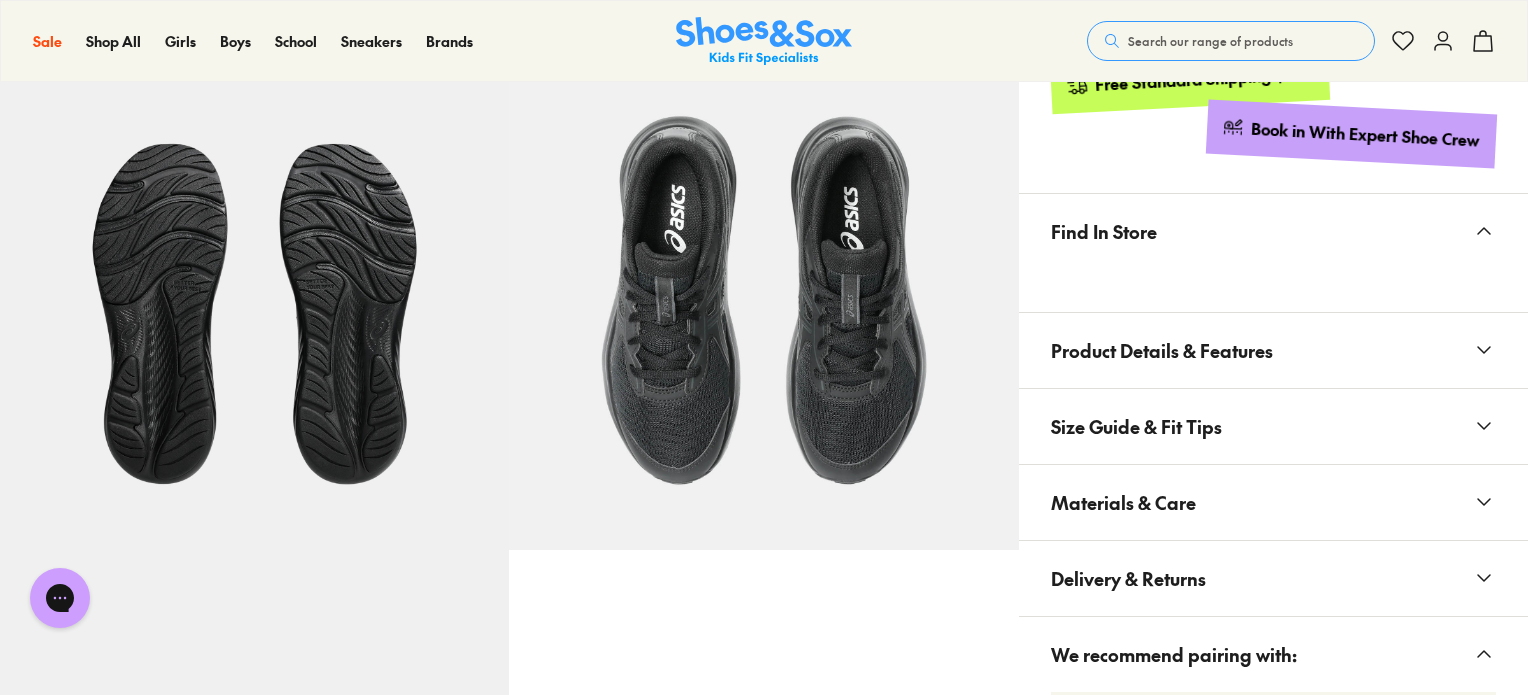 click on "Product Details & Features" at bounding box center [1162, 350] 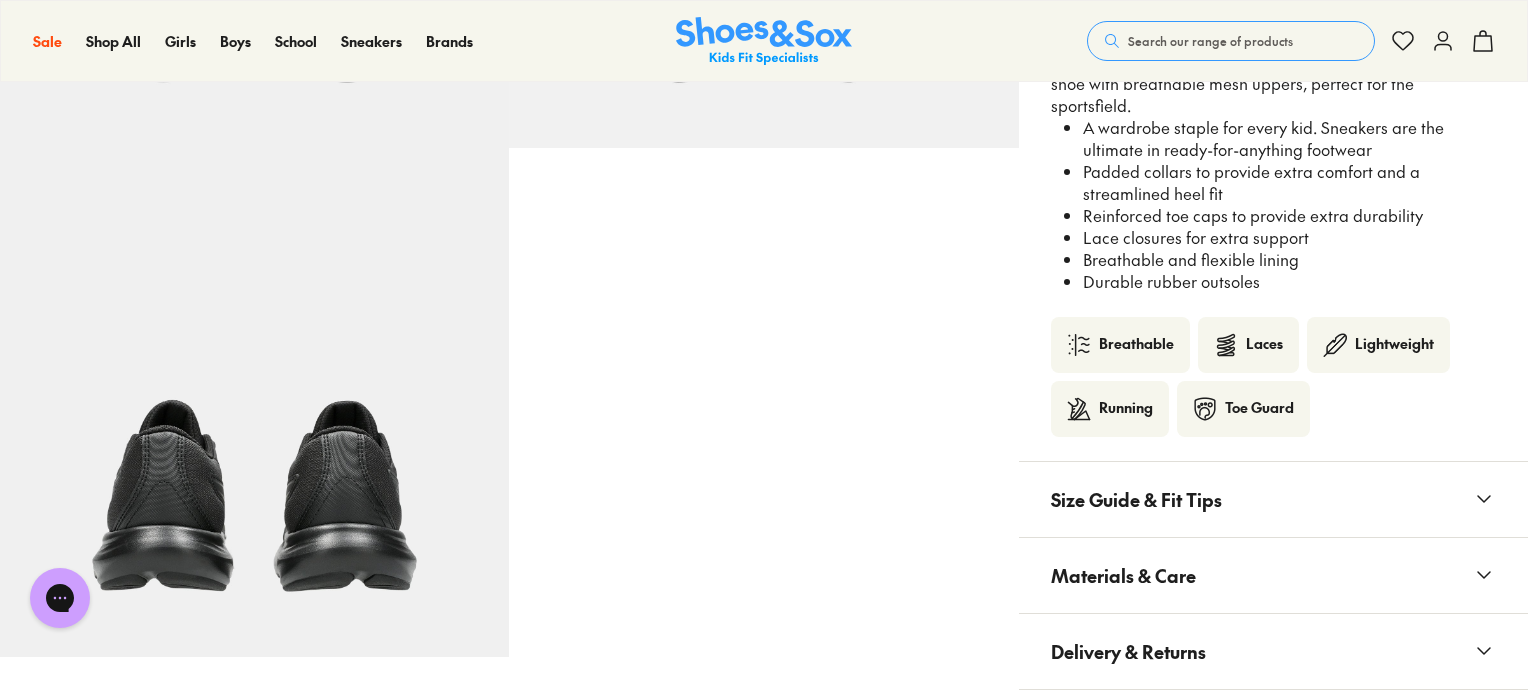 scroll, scrollTop: 1600, scrollLeft: 0, axis: vertical 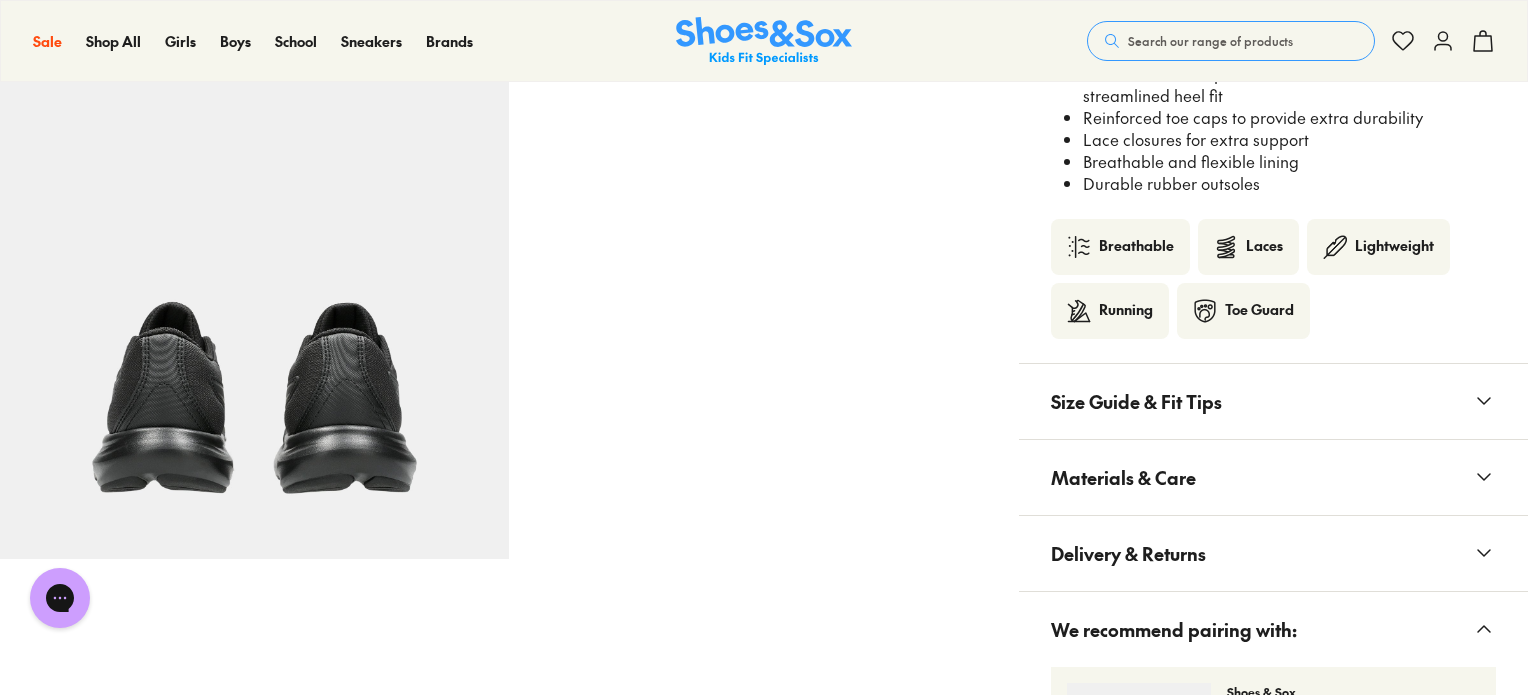 click on "Materials & Care" at bounding box center [1273, 477] 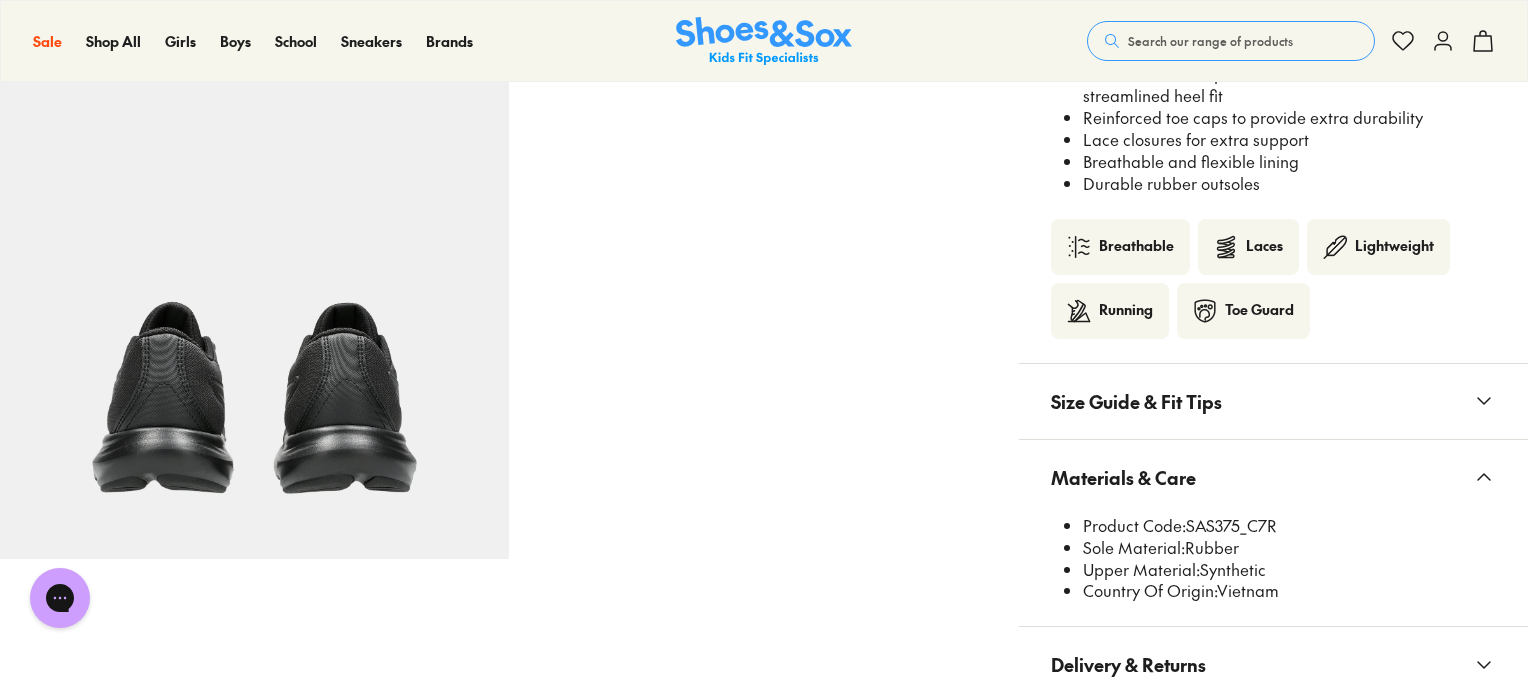 click on "Materials & Care" at bounding box center [1273, 477] 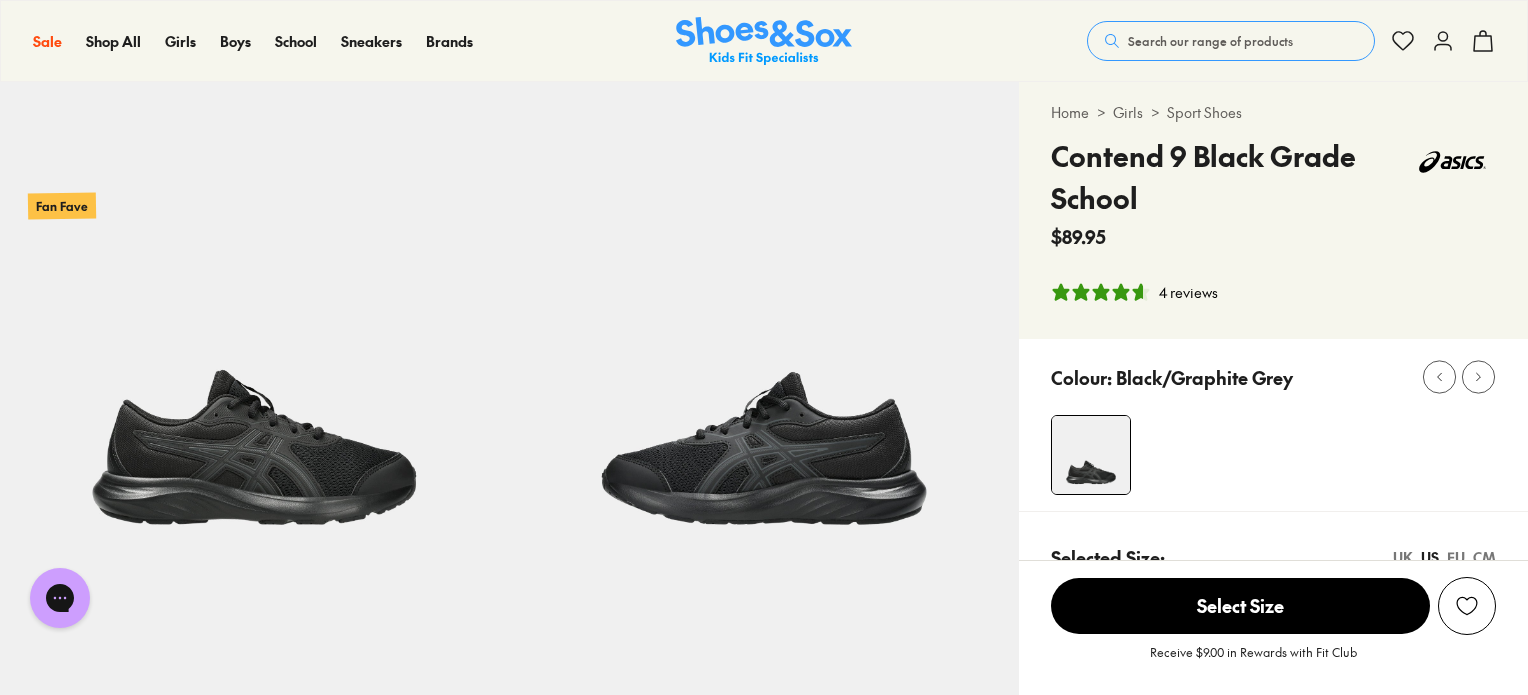 scroll, scrollTop: 0, scrollLeft: 0, axis: both 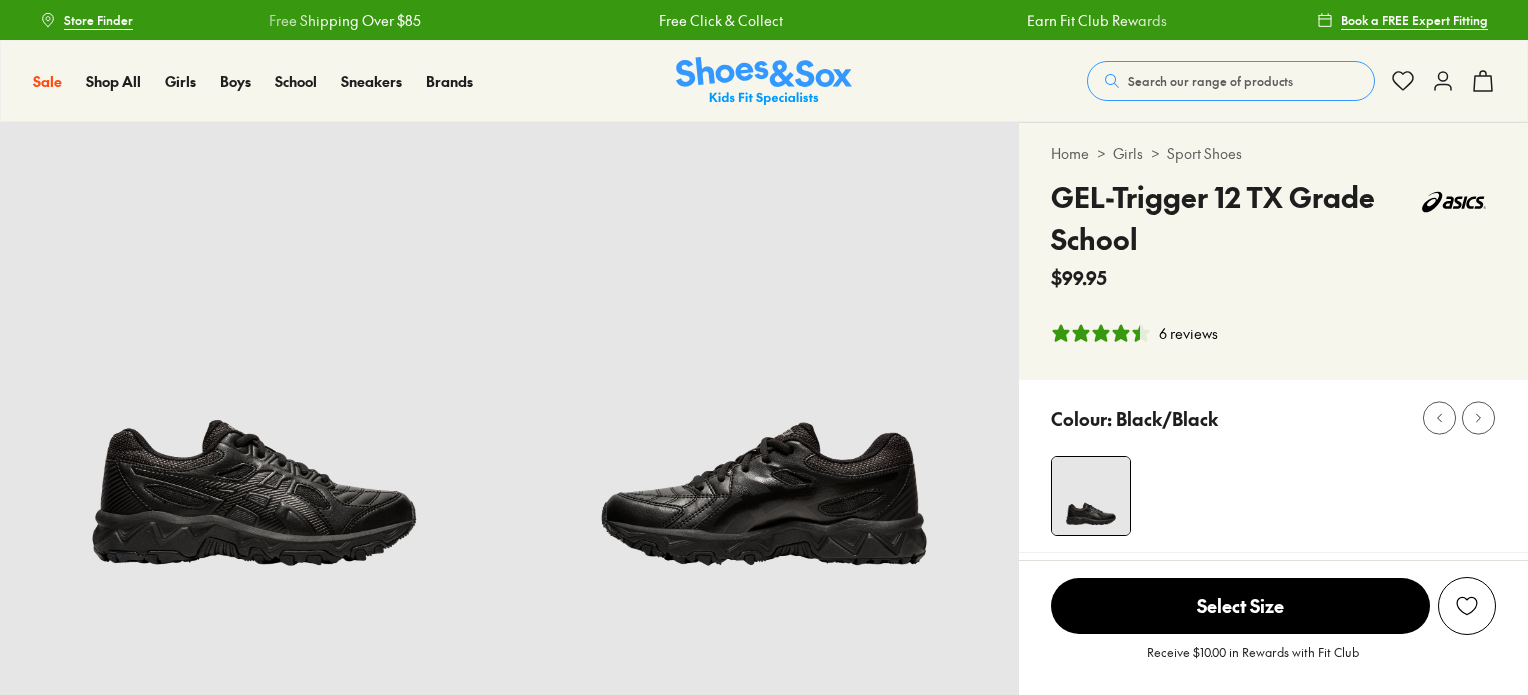 select on "*" 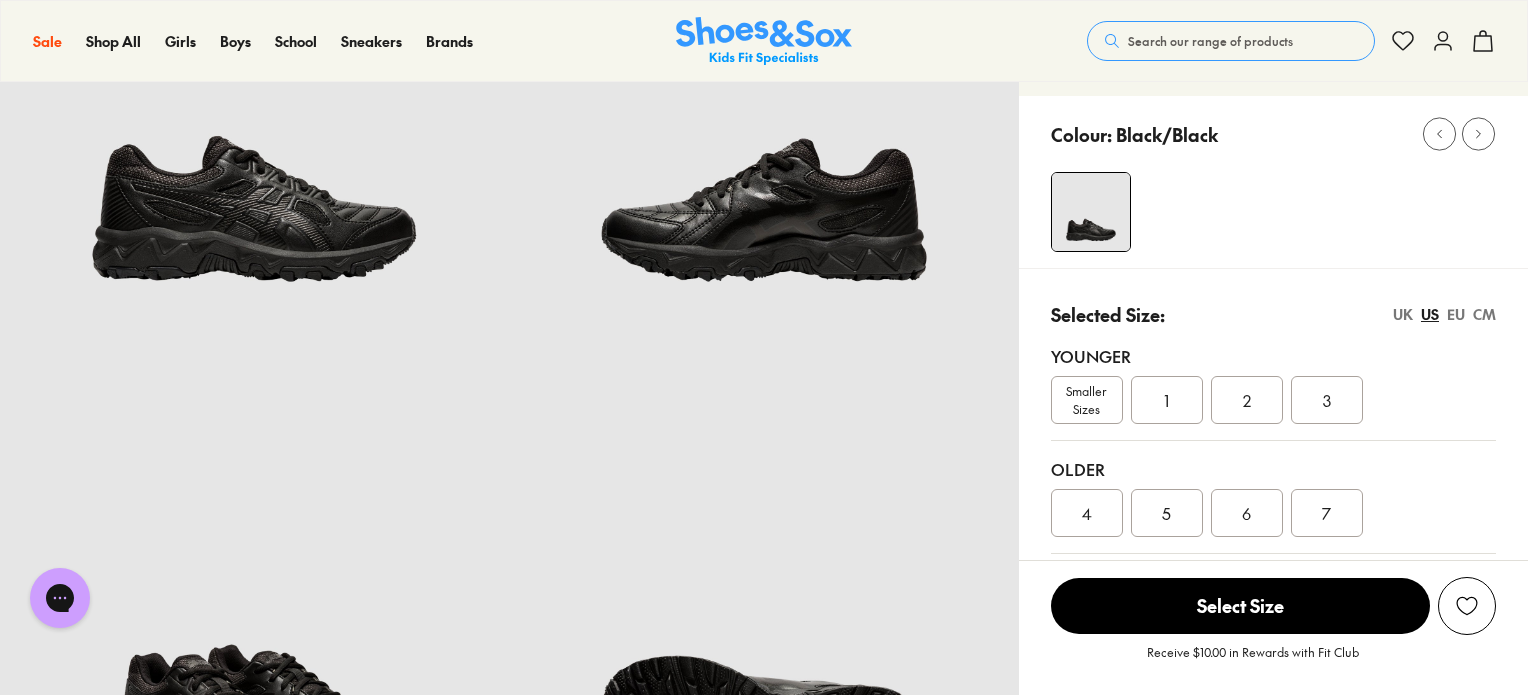 scroll, scrollTop: 0, scrollLeft: 0, axis: both 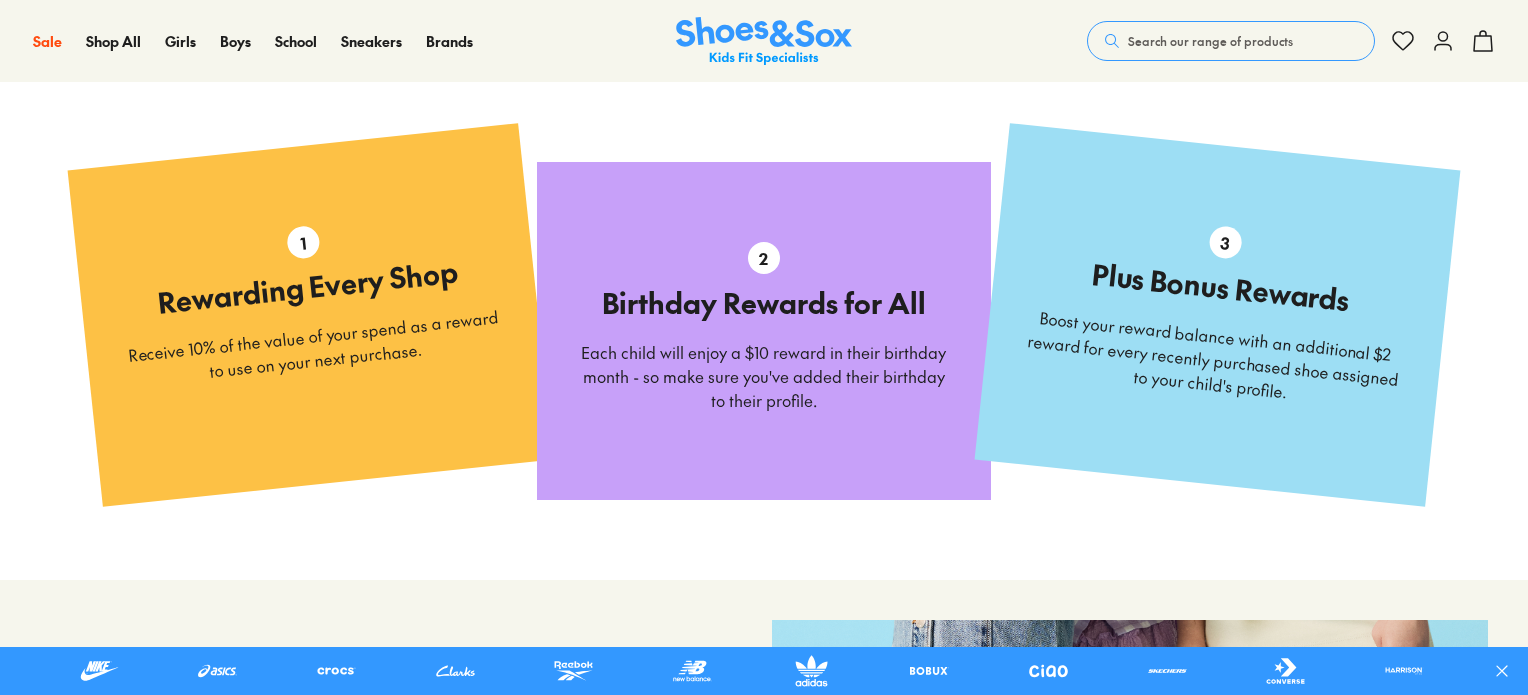 click on "Search our range of products" at bounding box center [1210, 41] 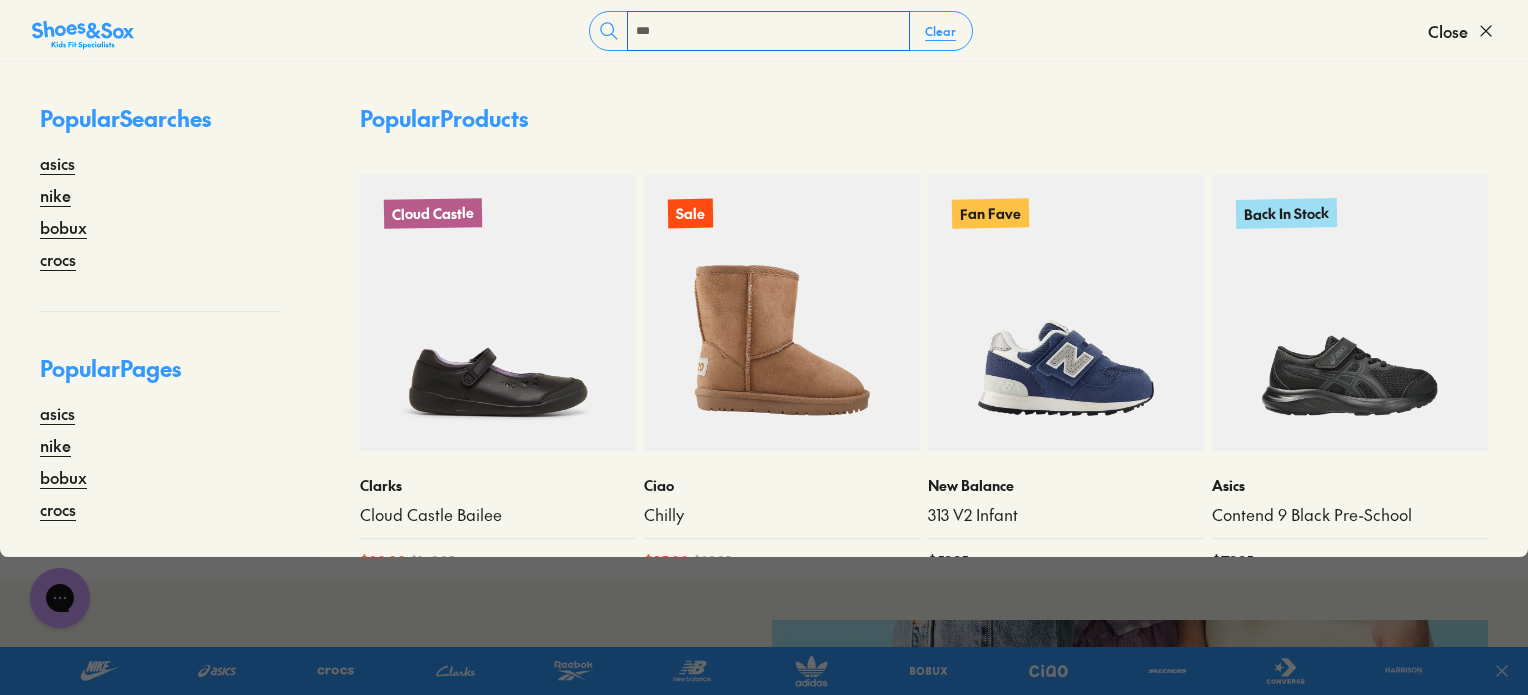 scroll, scrollTop: 0, scrollLeft: 0, axis: both 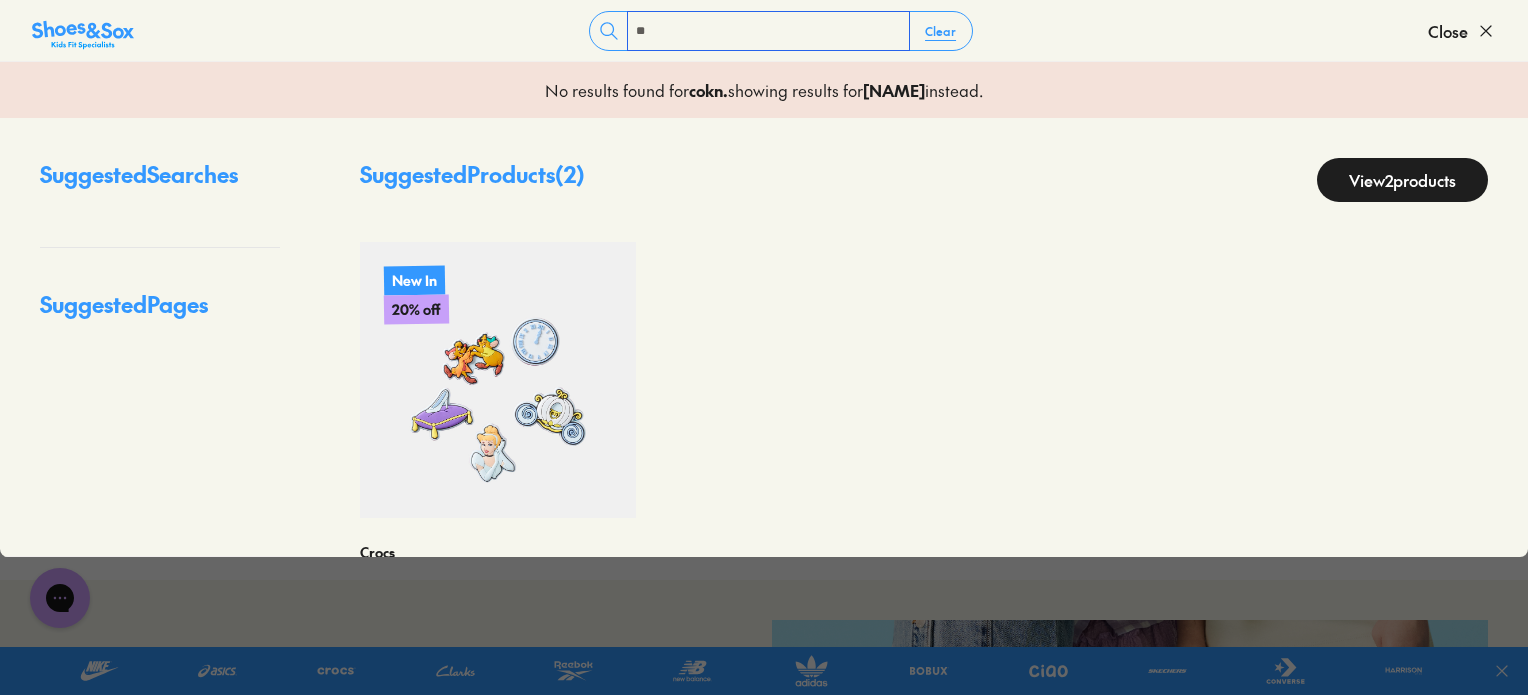 type on "***" 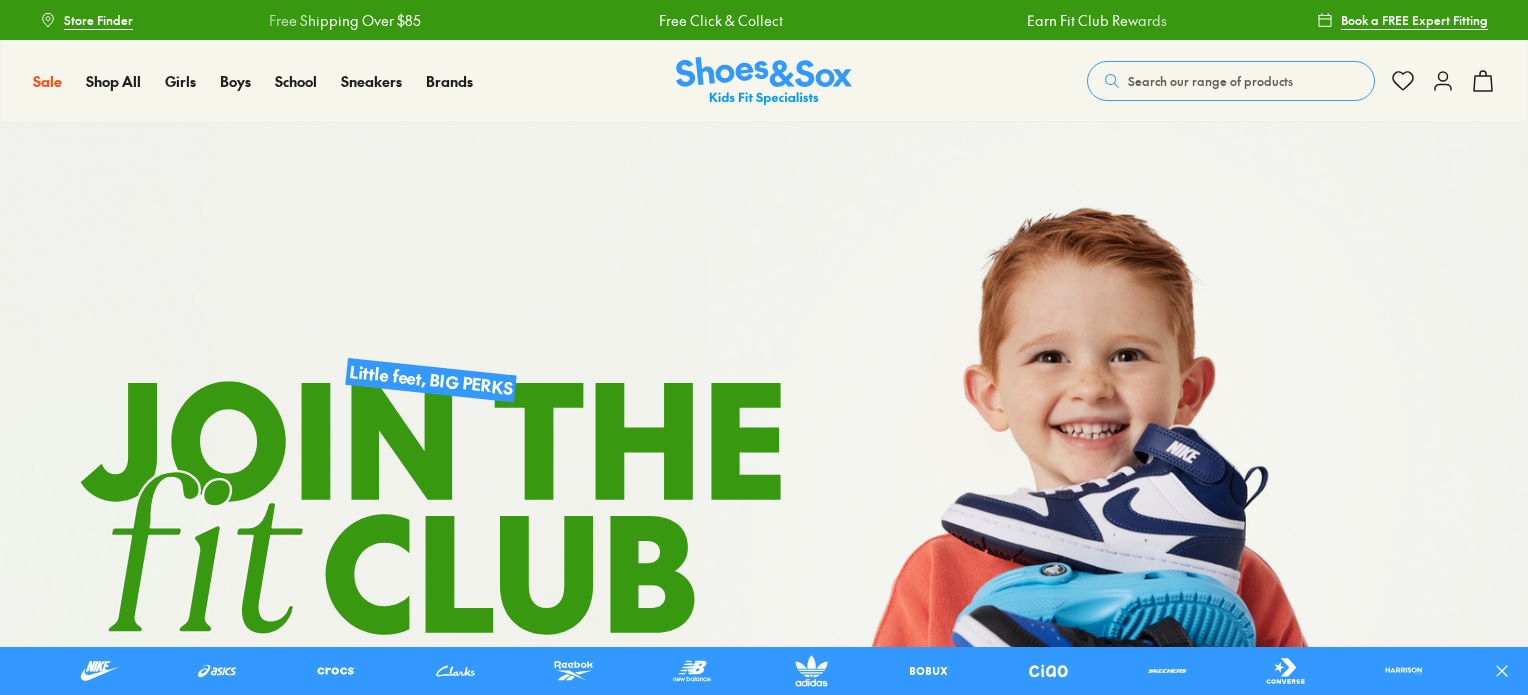 scroll, scrollTop: 900, scrollLeft: 0, axis: vertical 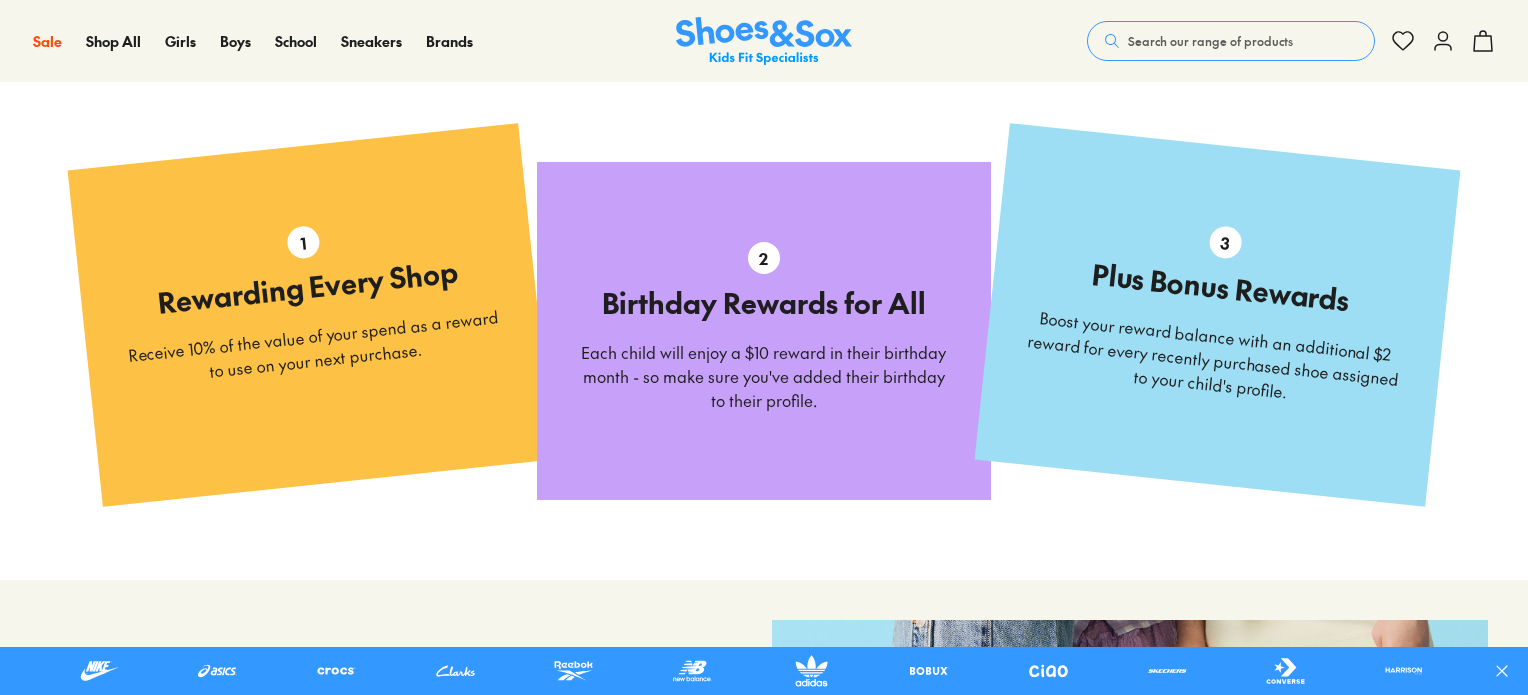 click on "Search our range of products" at bounding box center [1210, 41] 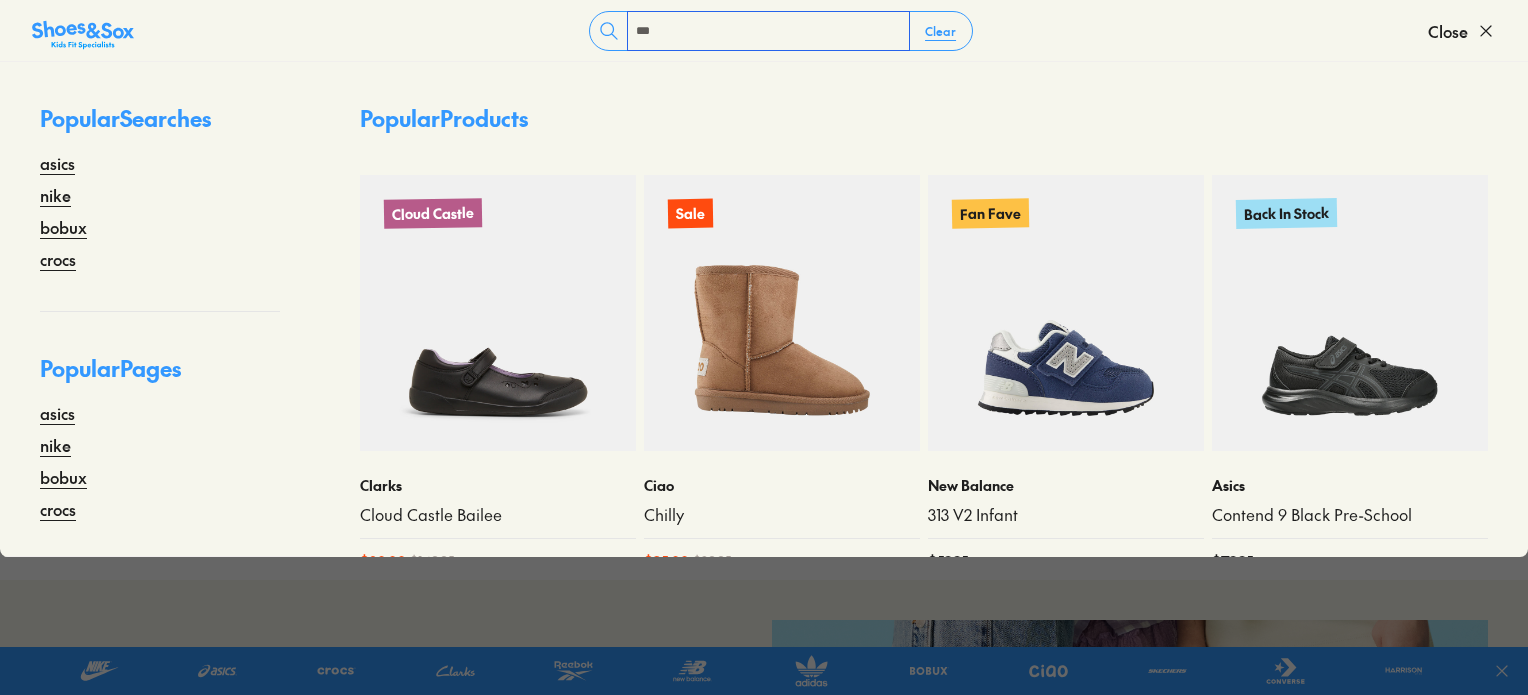 scroll, scrollTop: 900, scrollLeft: 0, axis: vertical 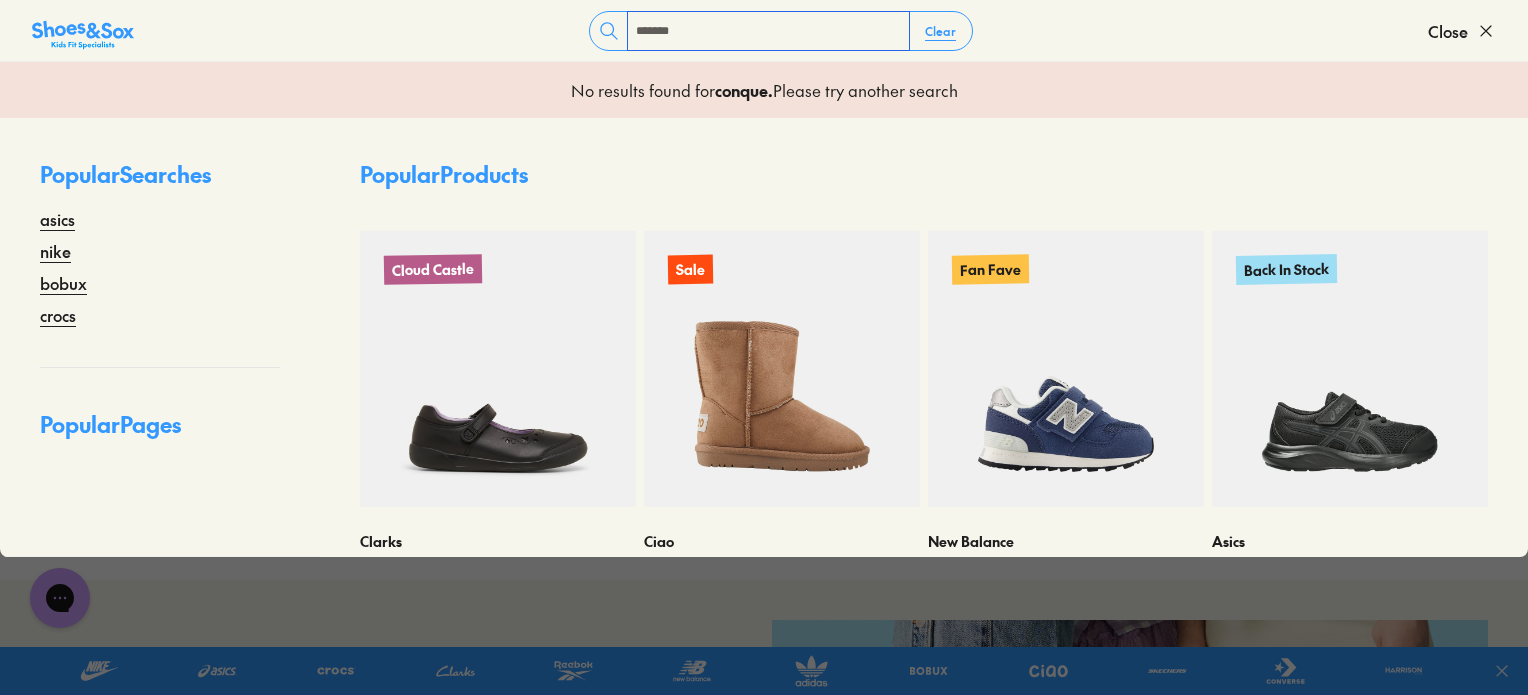 type on "********" 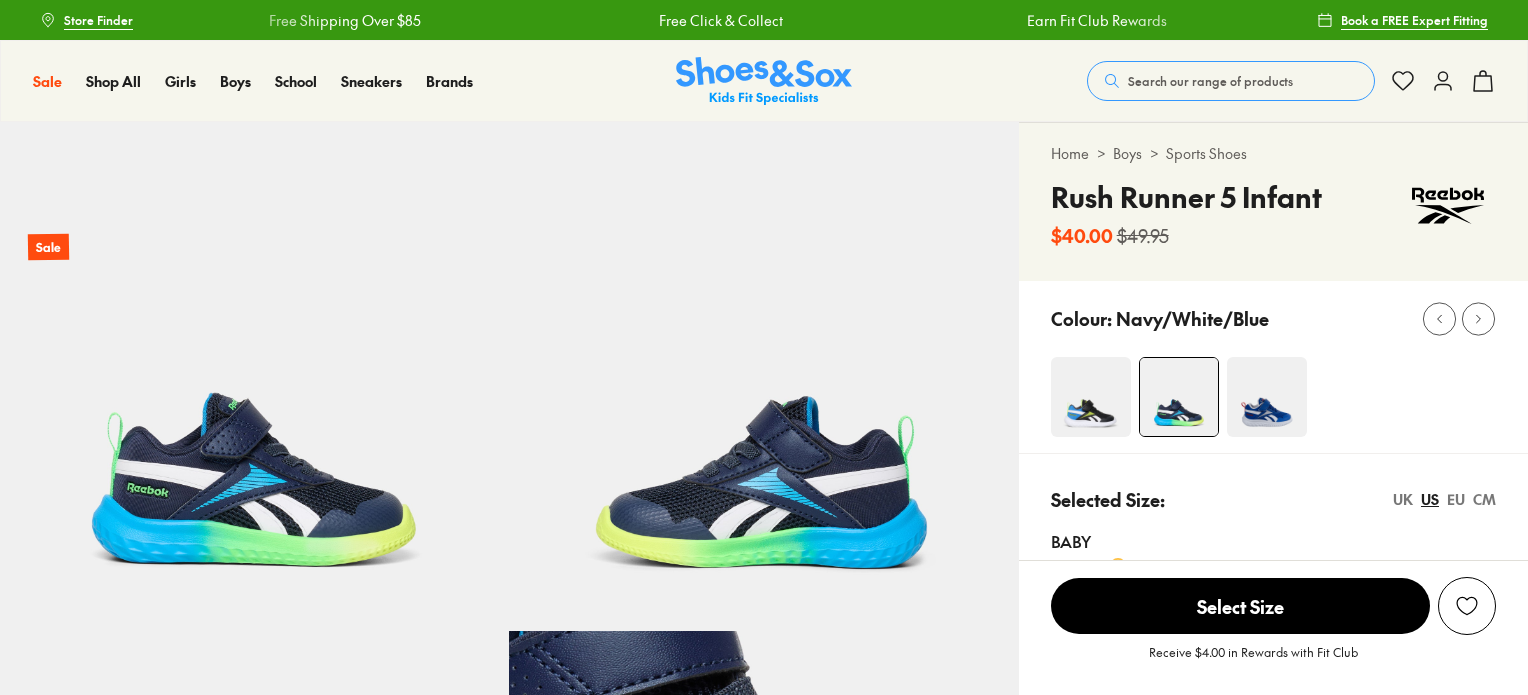 select on "*" 